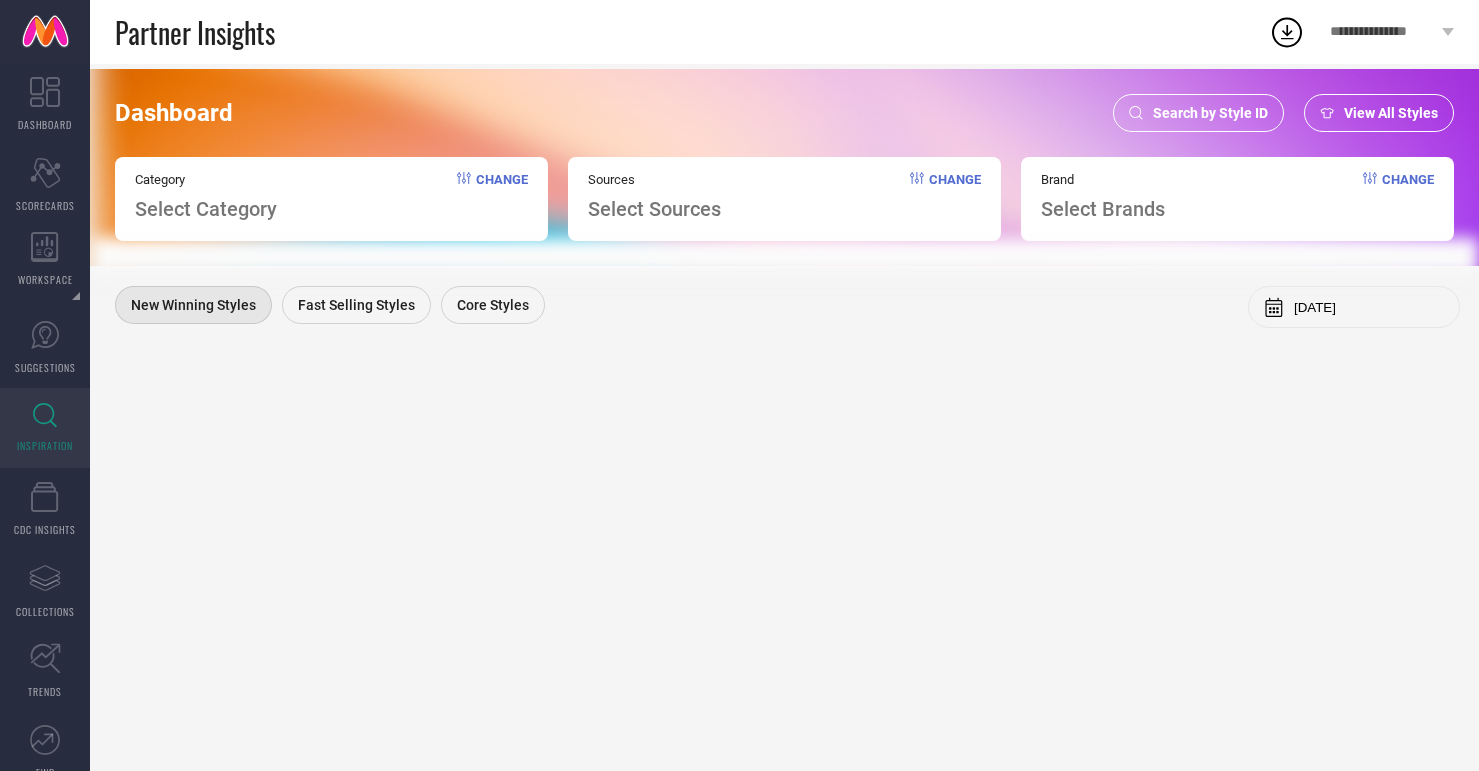 scroll, scrollTop: 0, scrollLeft: 0, axis: both 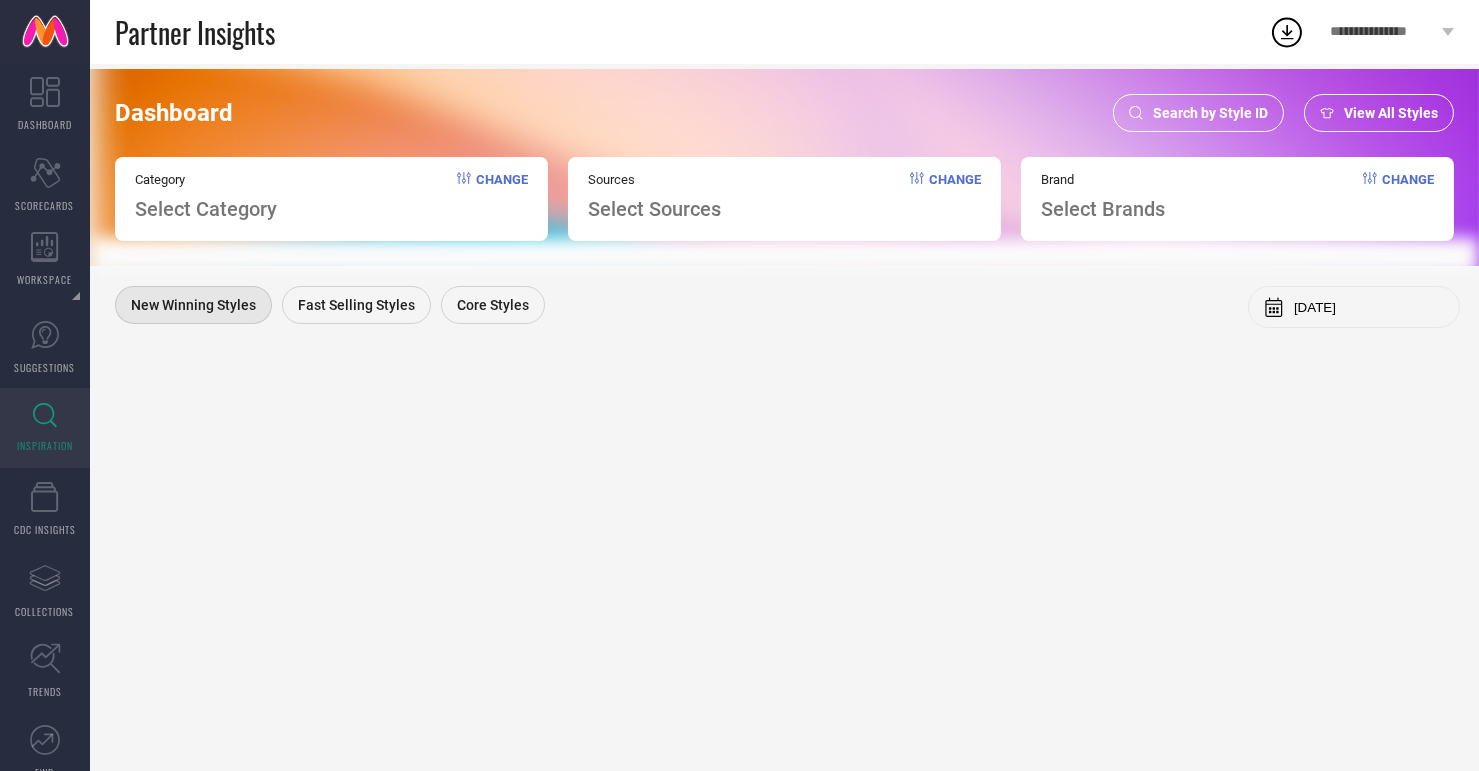 click on "Search by Style ID" at bounding box center [1198, 113] 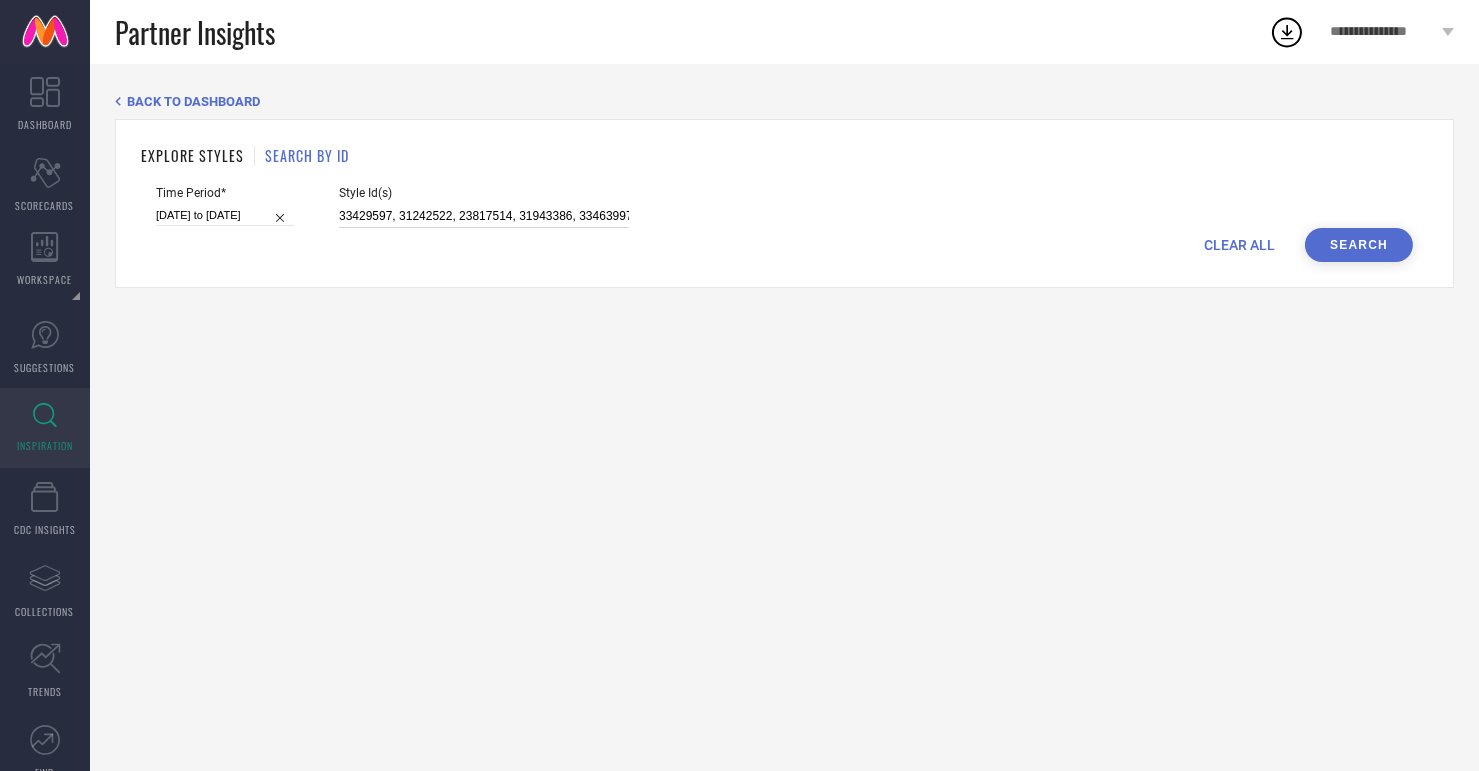 click on "33429597, 31242522, 23817514, 31943386, 33463997" at bounding box center [484, 216] 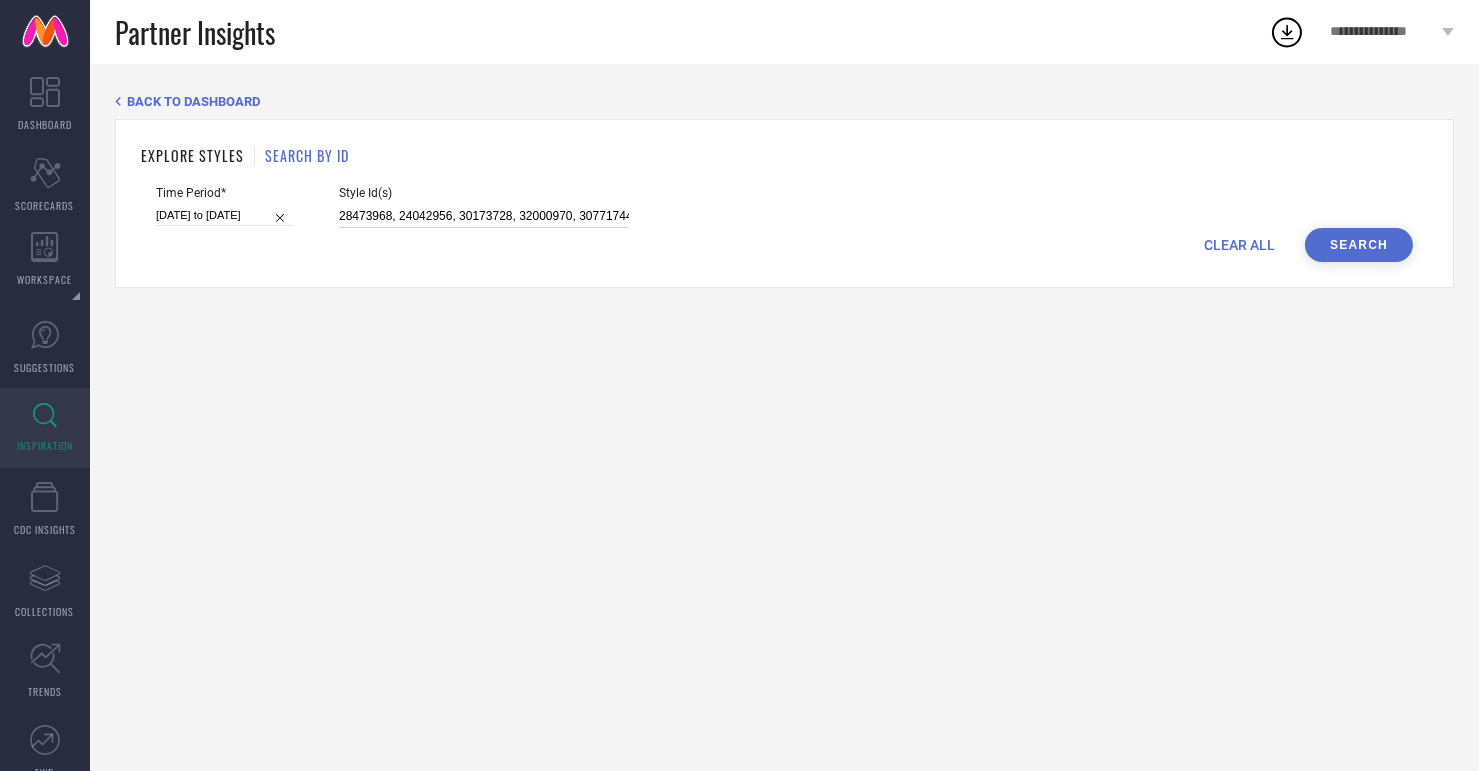 scroll, scrollTop: 0, scrollLeft: 126, axis: horizontal 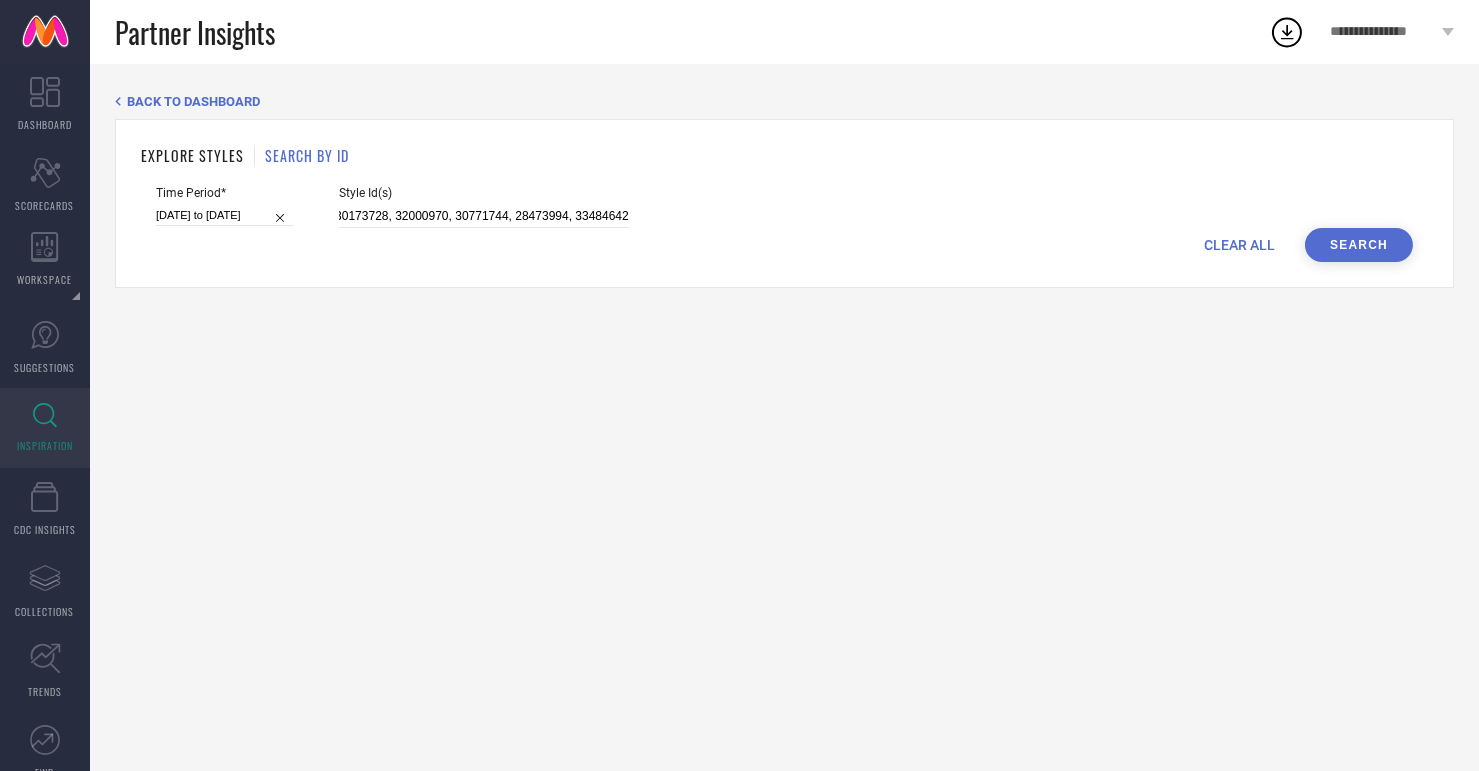 click on "Search" at bounding box center [1359, 245] 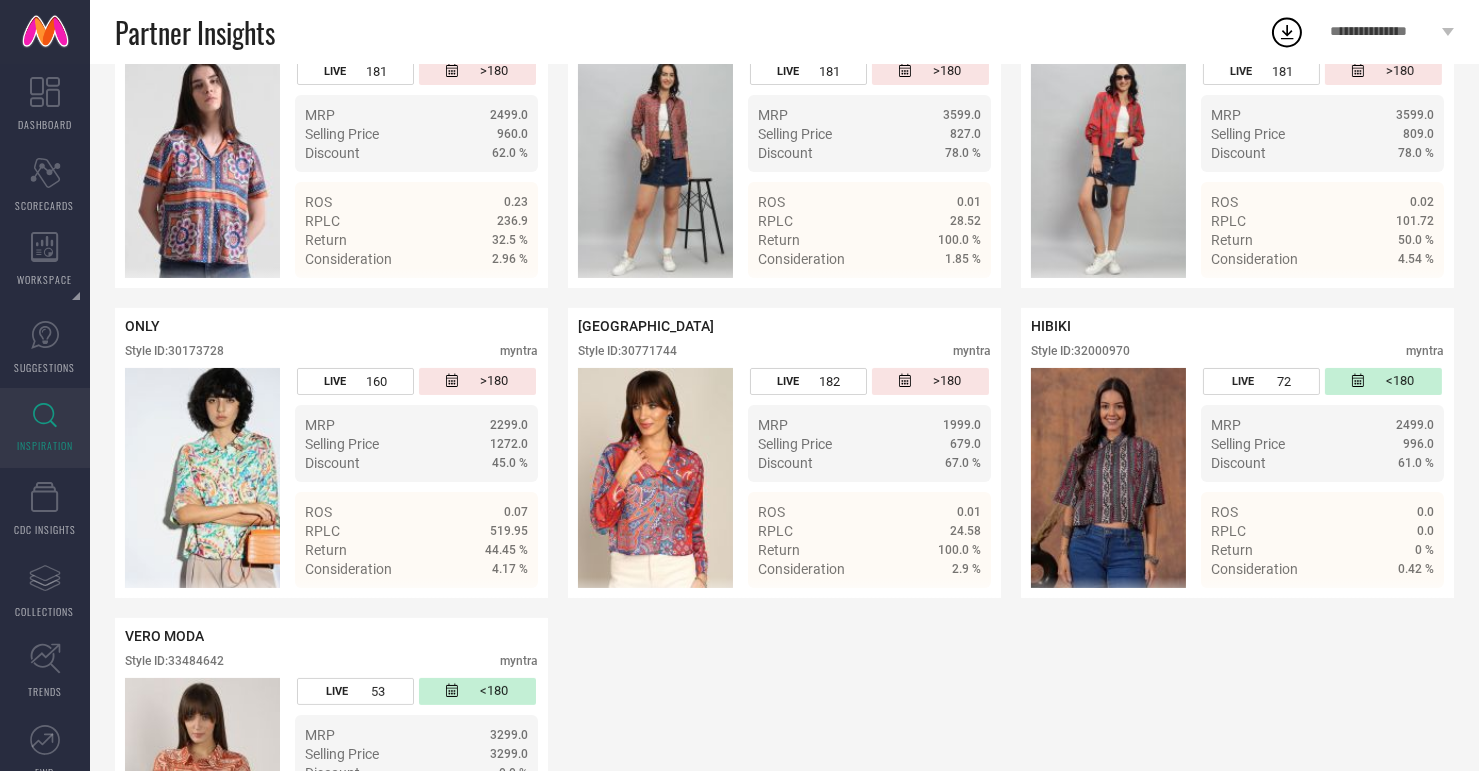 scroll, scrollTop: 465, scrollLeft: 0, axis: vertical 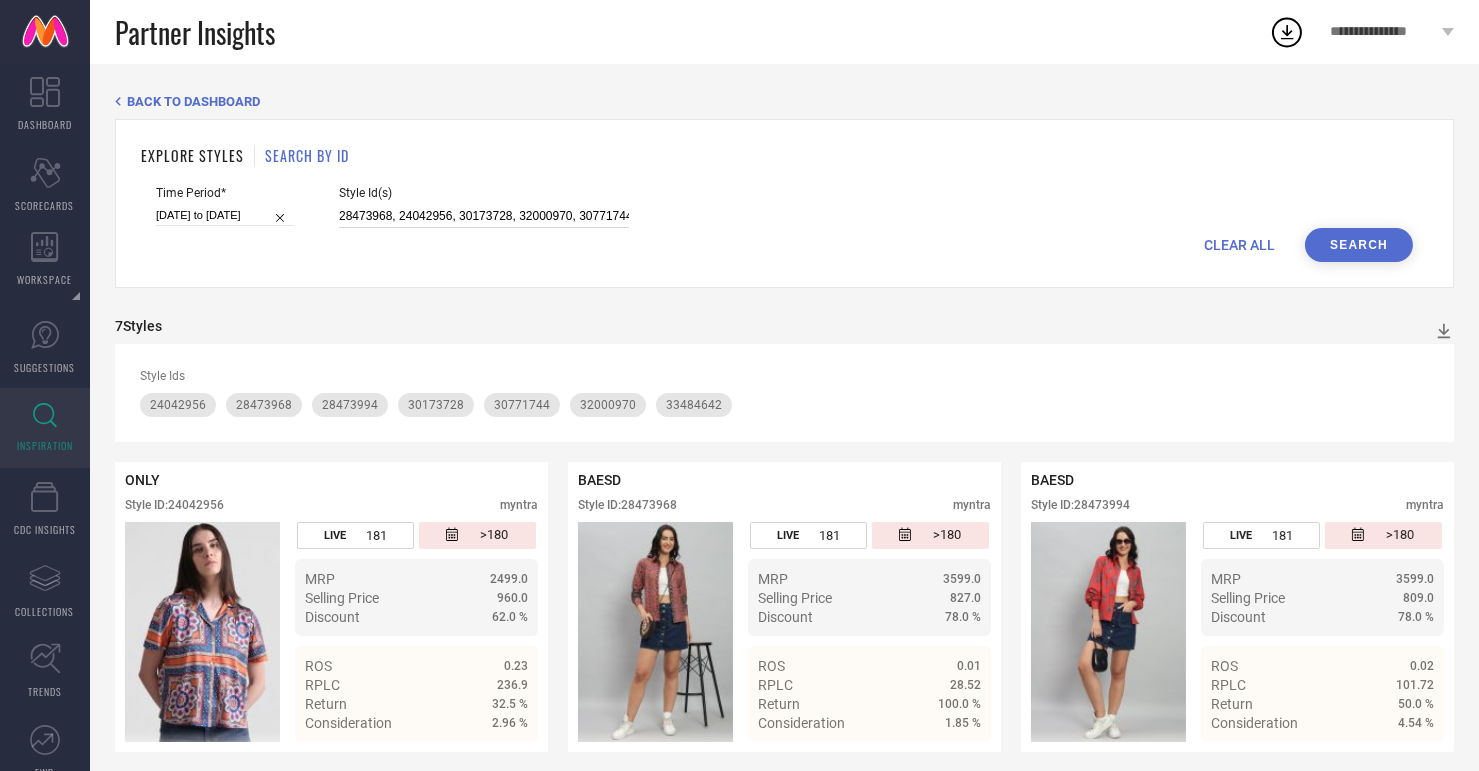 click on "28473968, 24042956, 30173728, 32000970, 30771744, 28473994, 33484642" at bounding box center (484, 216) 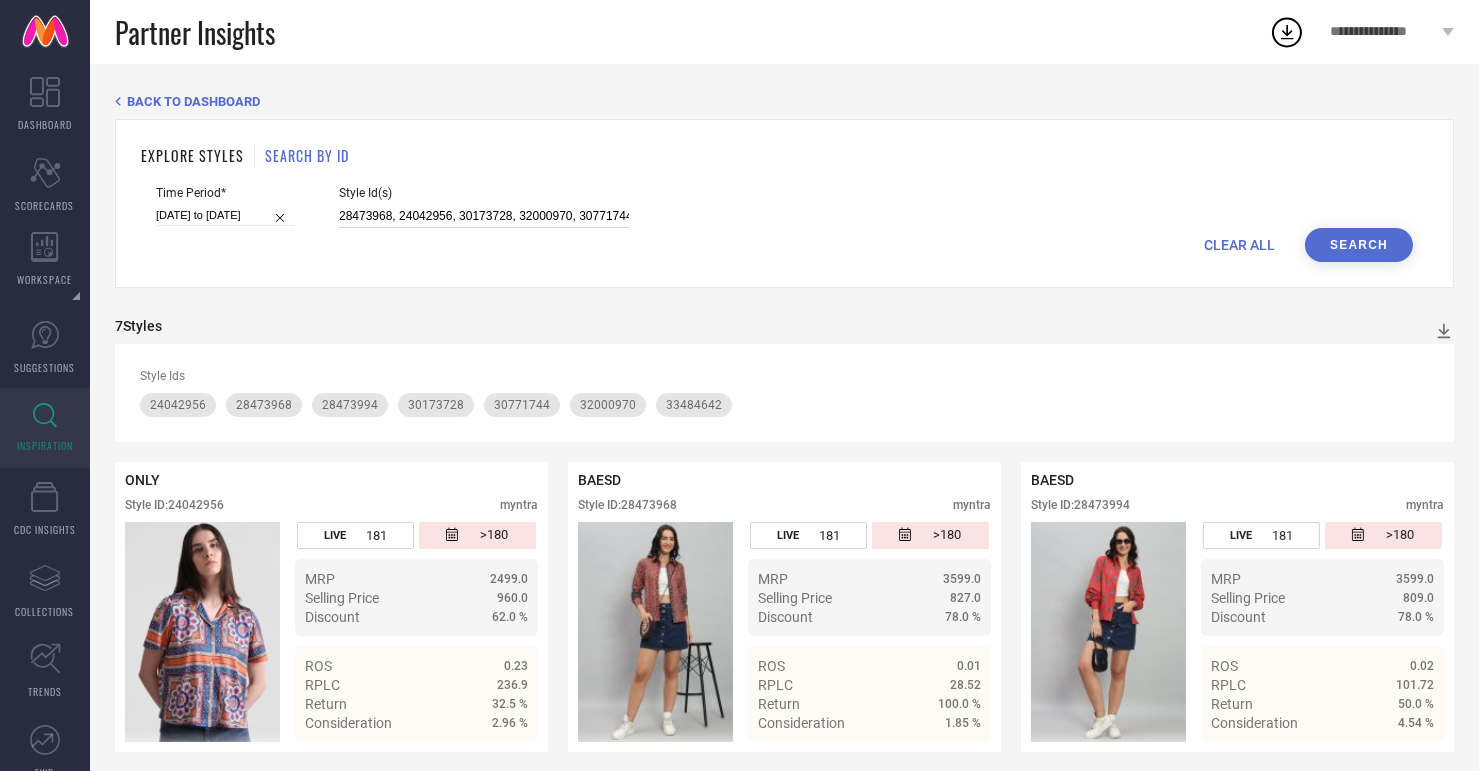 paste on "34535661, 34635038, 33804765, 31851067, 30234418, 31743343, 30865673" 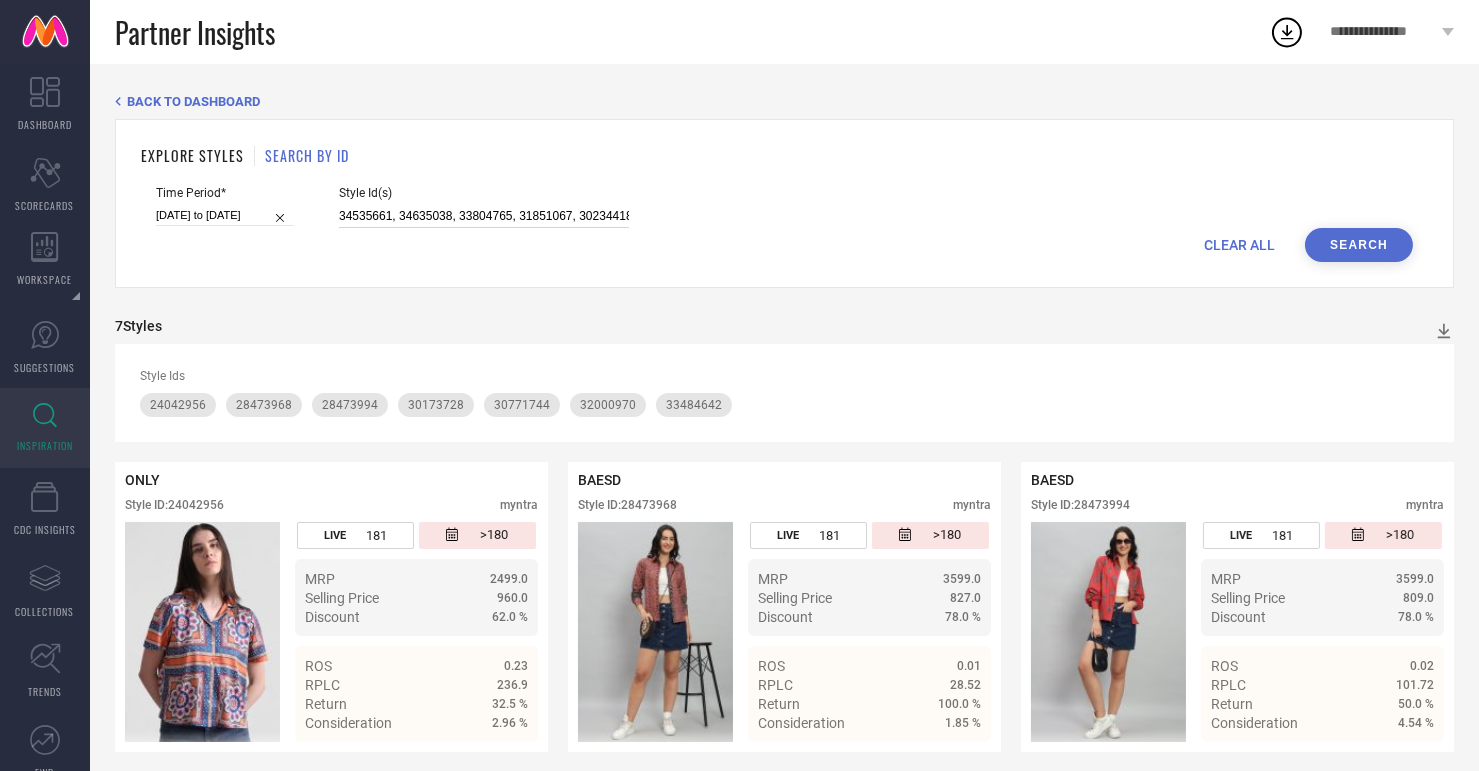scroll, scrollTop: 0, scrollLeft: 123, axis: horizontal 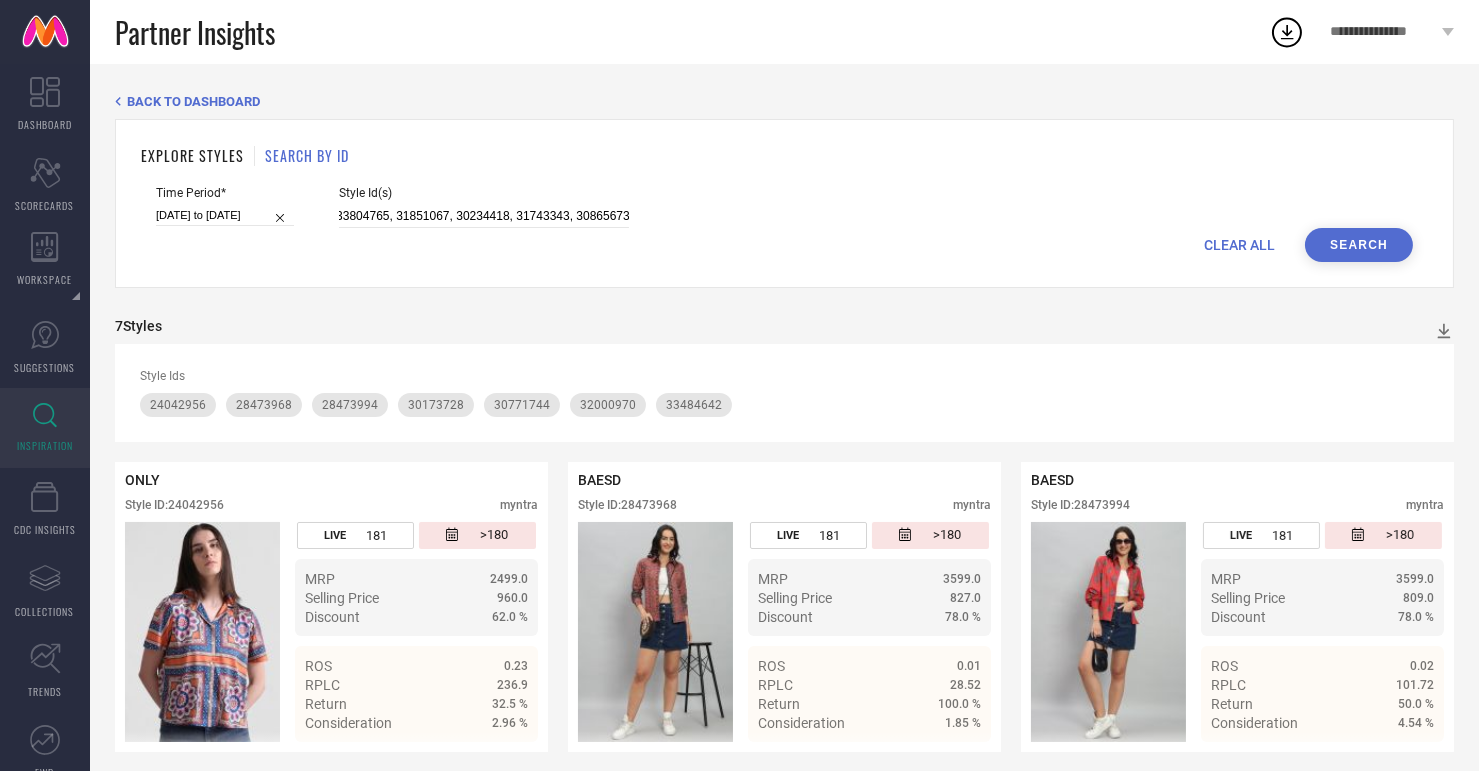 click on "Search" at bounding box center [1359, 245] 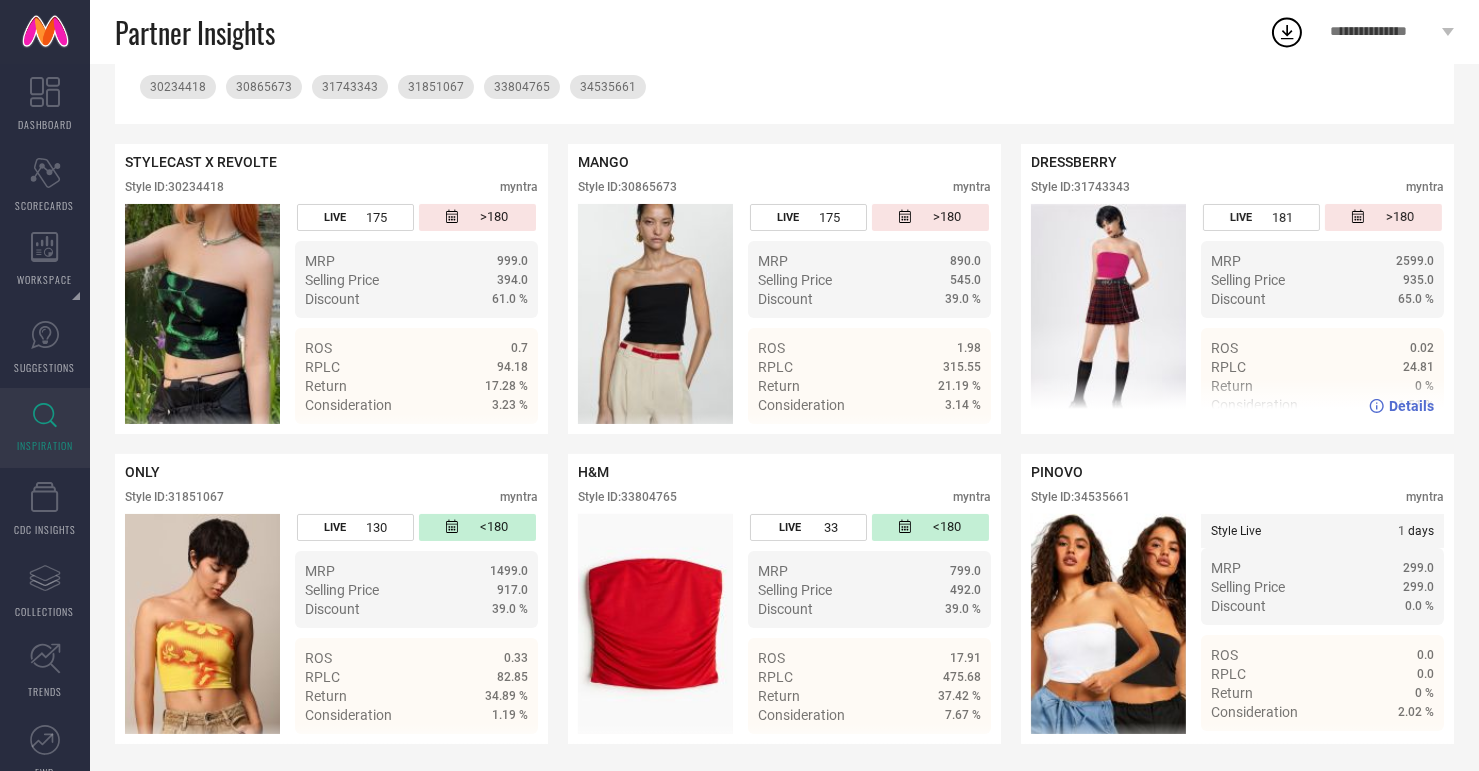 scroll, scrollTop: 324, scrollLeft: 0, axis: vertical 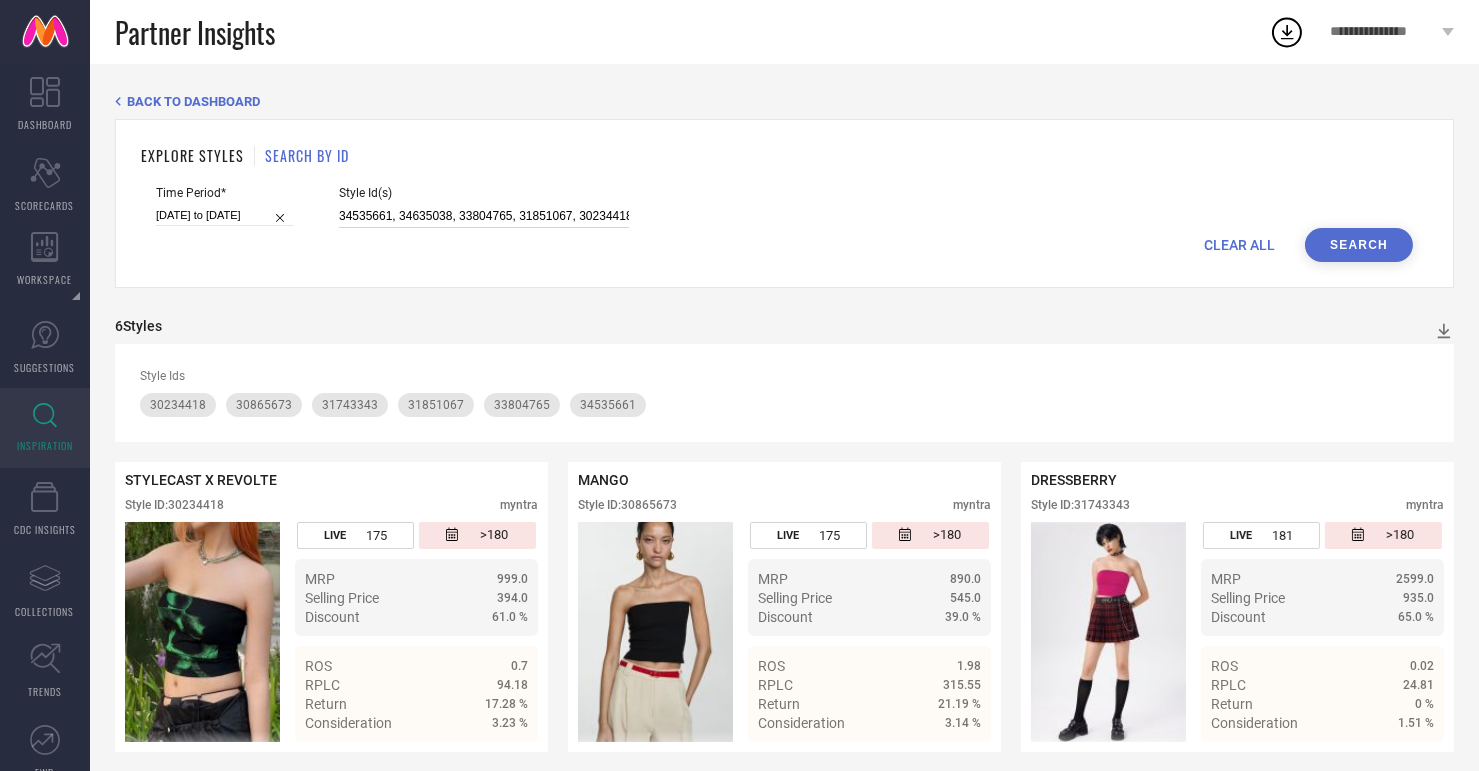 click on "34535661, 34635038, 33804765, 31851067, 30234418, 31743343, 30865673" at bounding box center (484, 216) 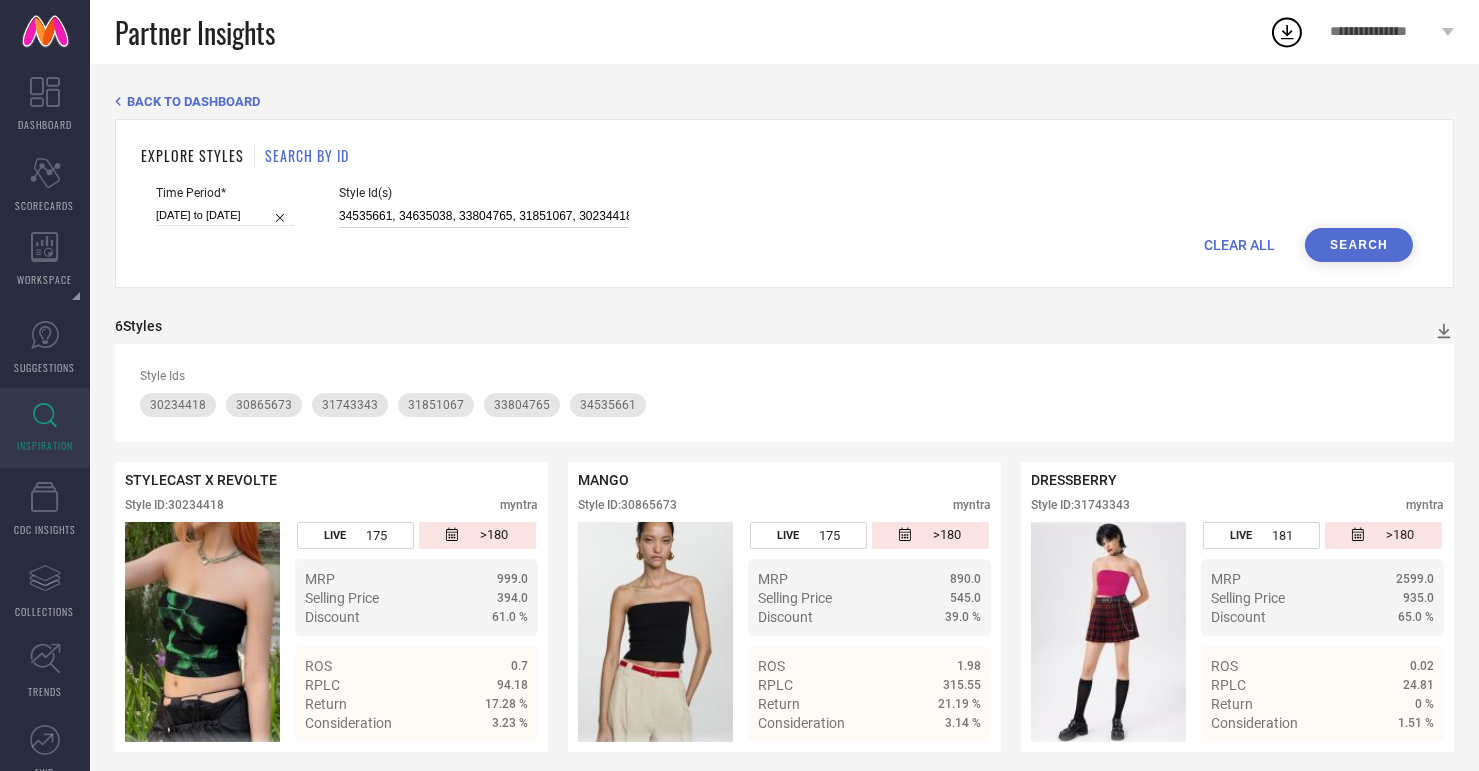 paste on "0870667, 30071788, 31946035, 30071787,31385941, 33244603, 30962749, 30071788, 31022948" 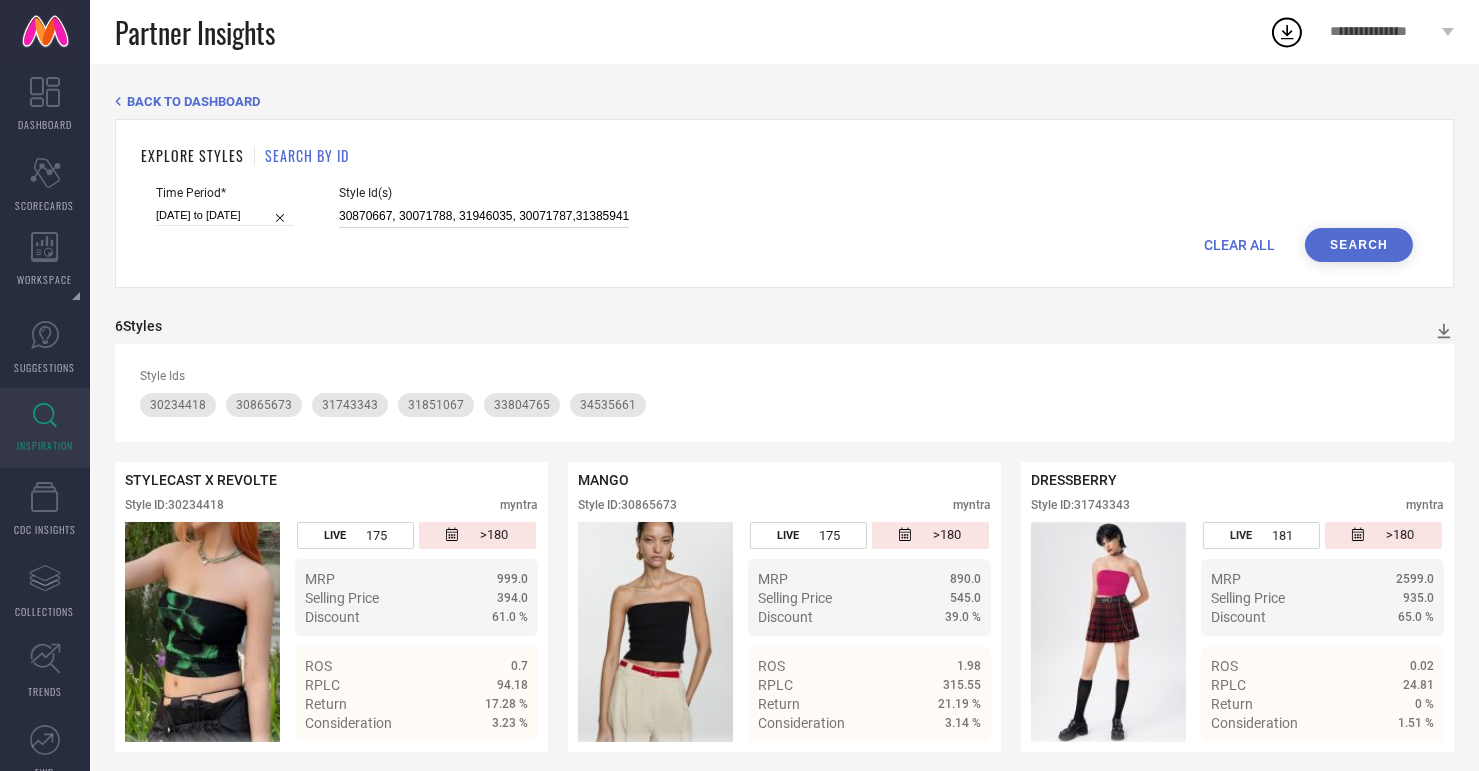 scroll, scrollTop: 0, scrollLeft: 240, axis: horizontal 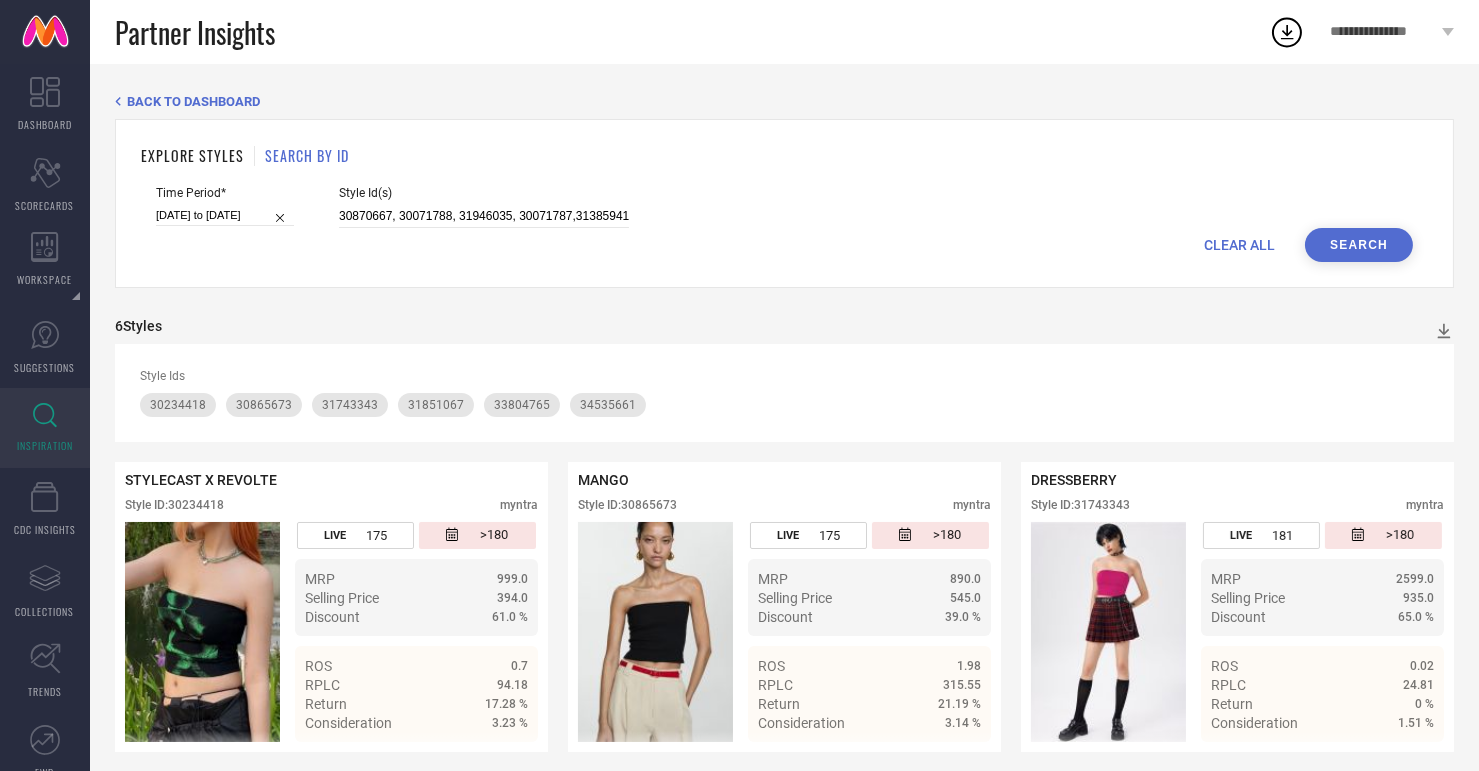 click on "Search" at bounding box center (1359, 245) 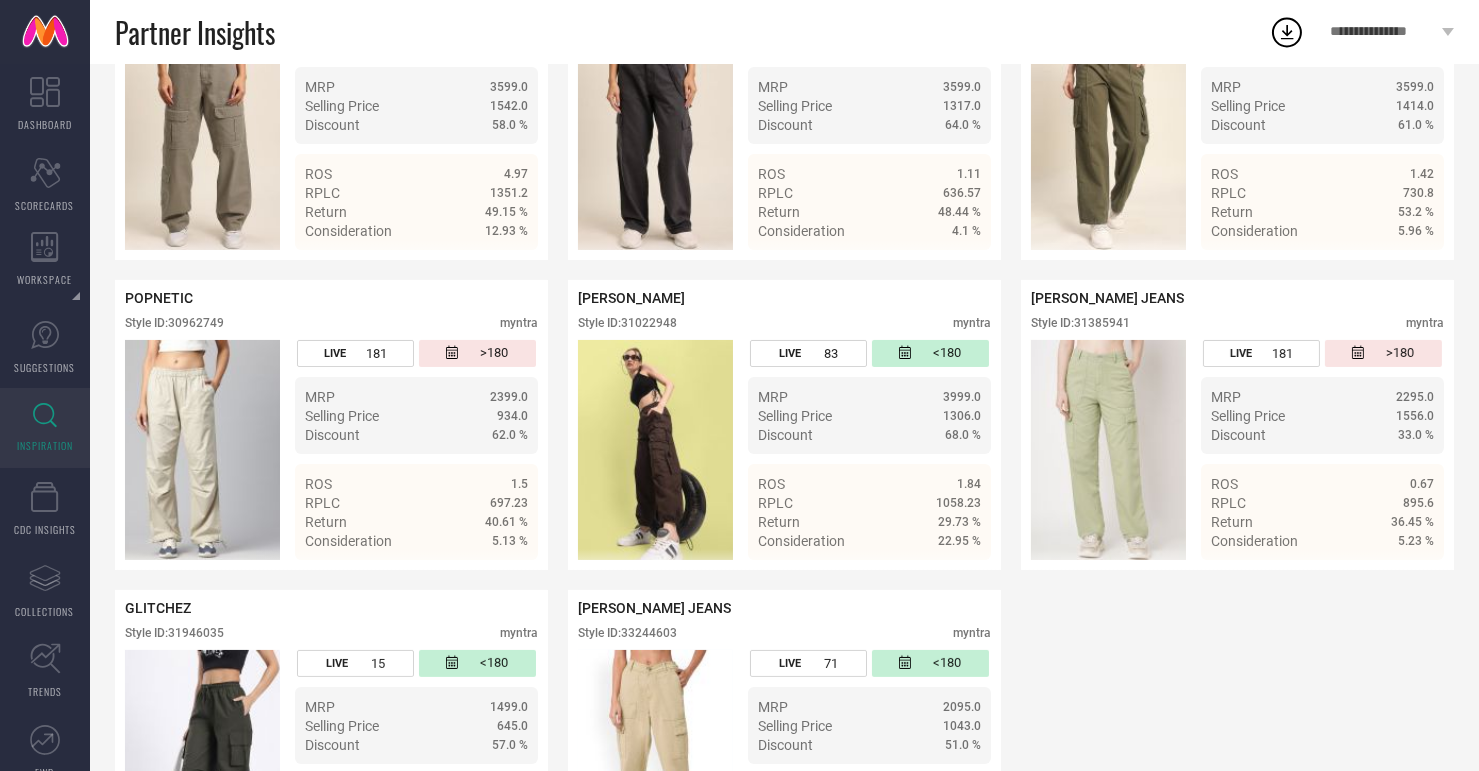 scroll, scrollTop: 493, scrollLeft: 0, axis: vertical 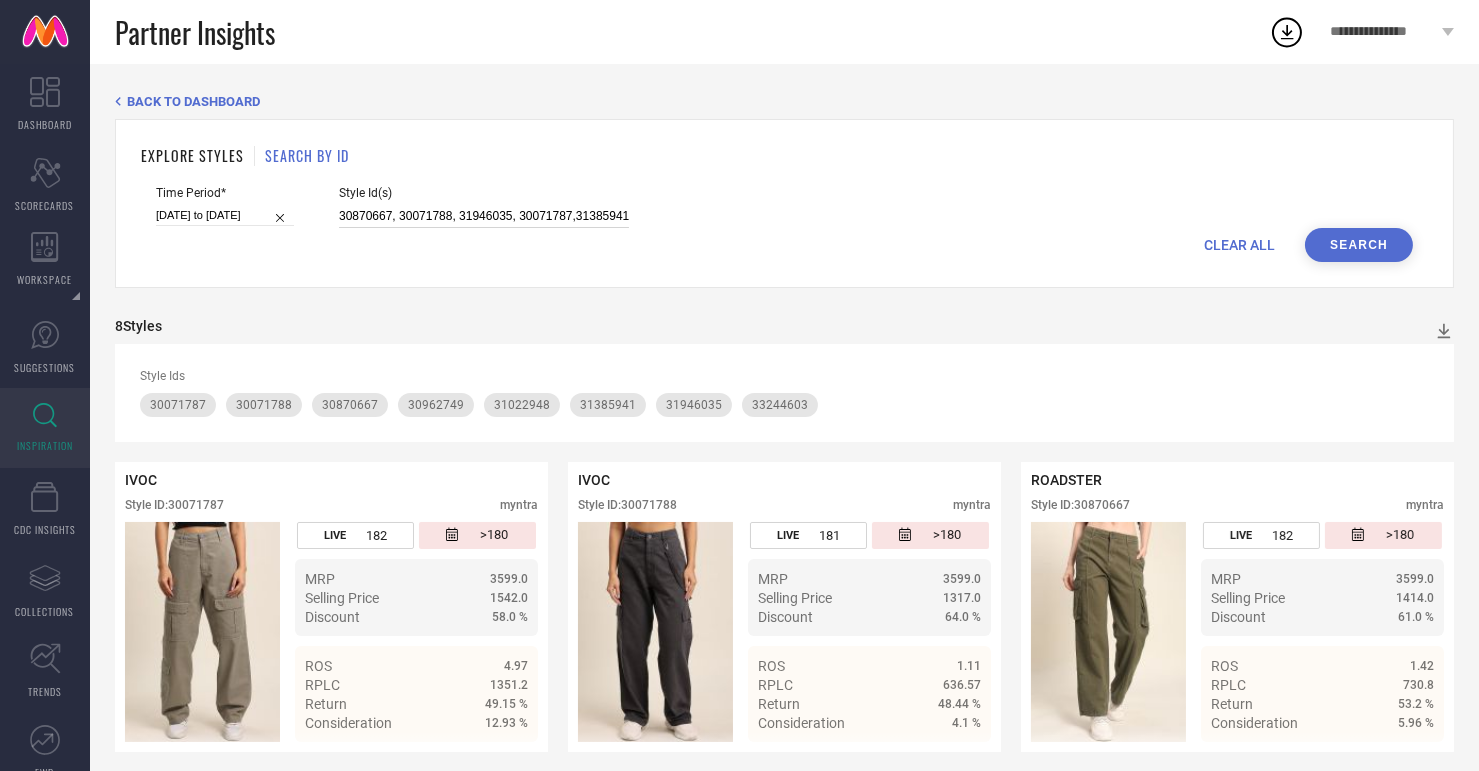 click on "30870667, 30071788, 31946035, 30071787,31385941, 33244603, 30962749, 30071788, 31022948" at bounding box center [484, 216] 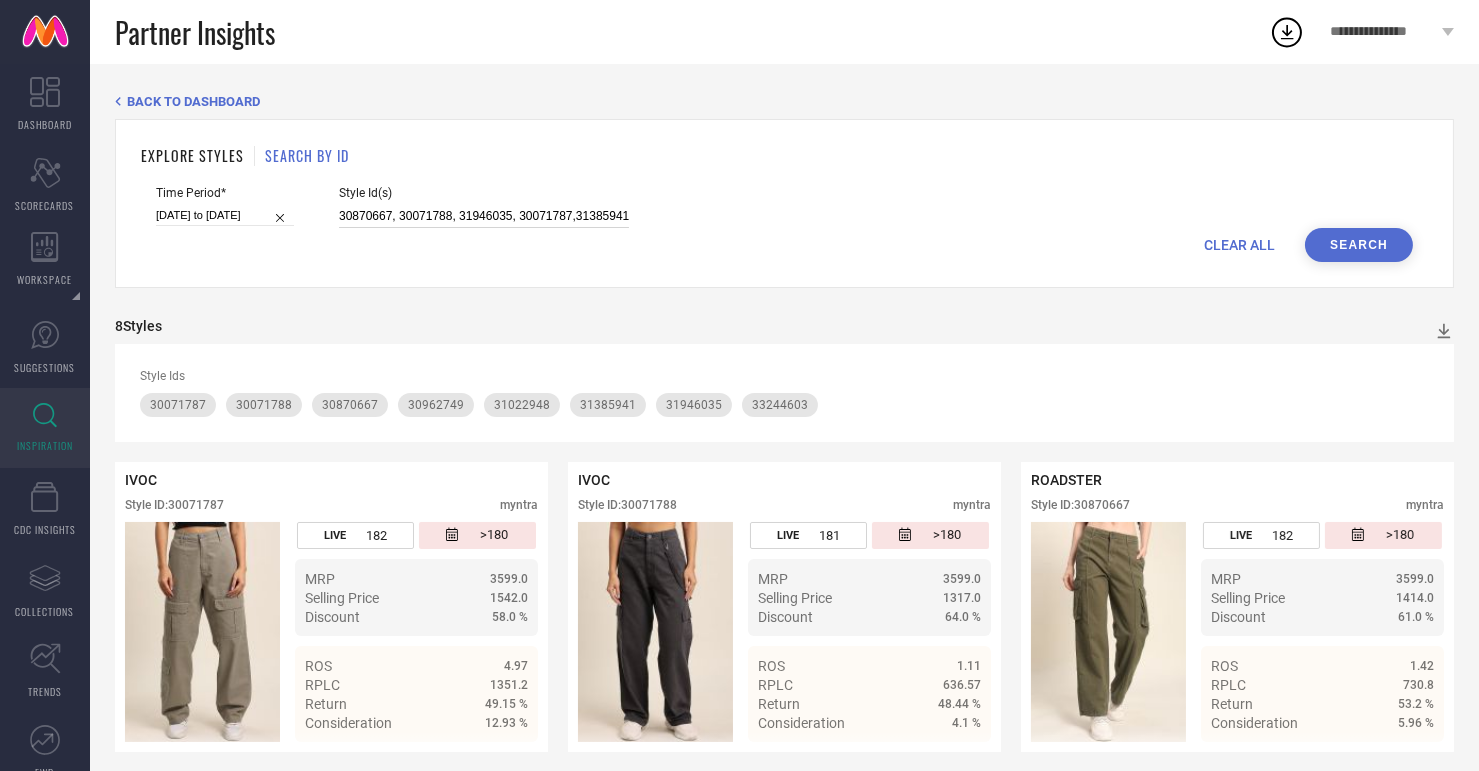 paste on "26737374, 21064874, 11696652, 32771888, 28035774, 26773736, 31667905" 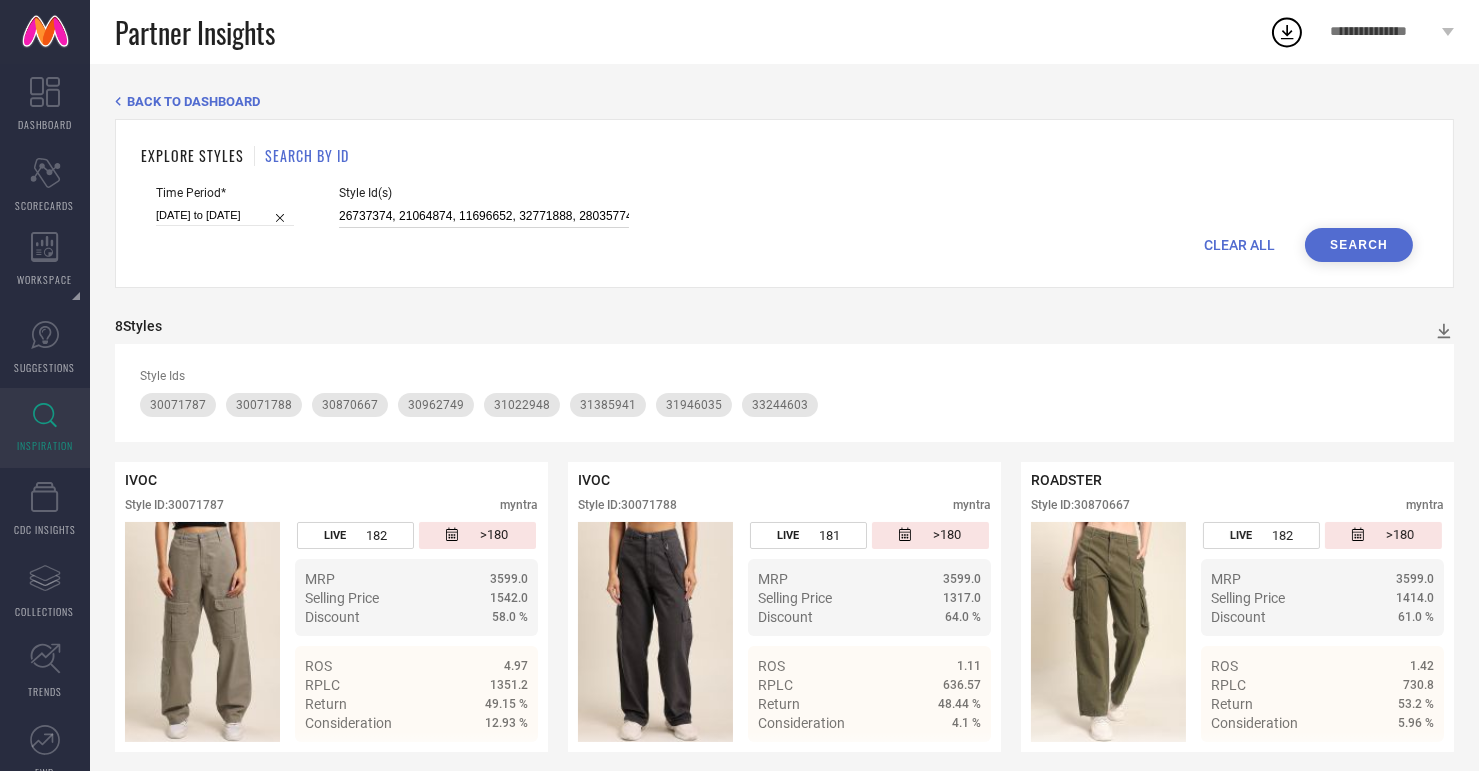 scroll, scrollTop: 0, scrollLeft: 122, axis: horizontal 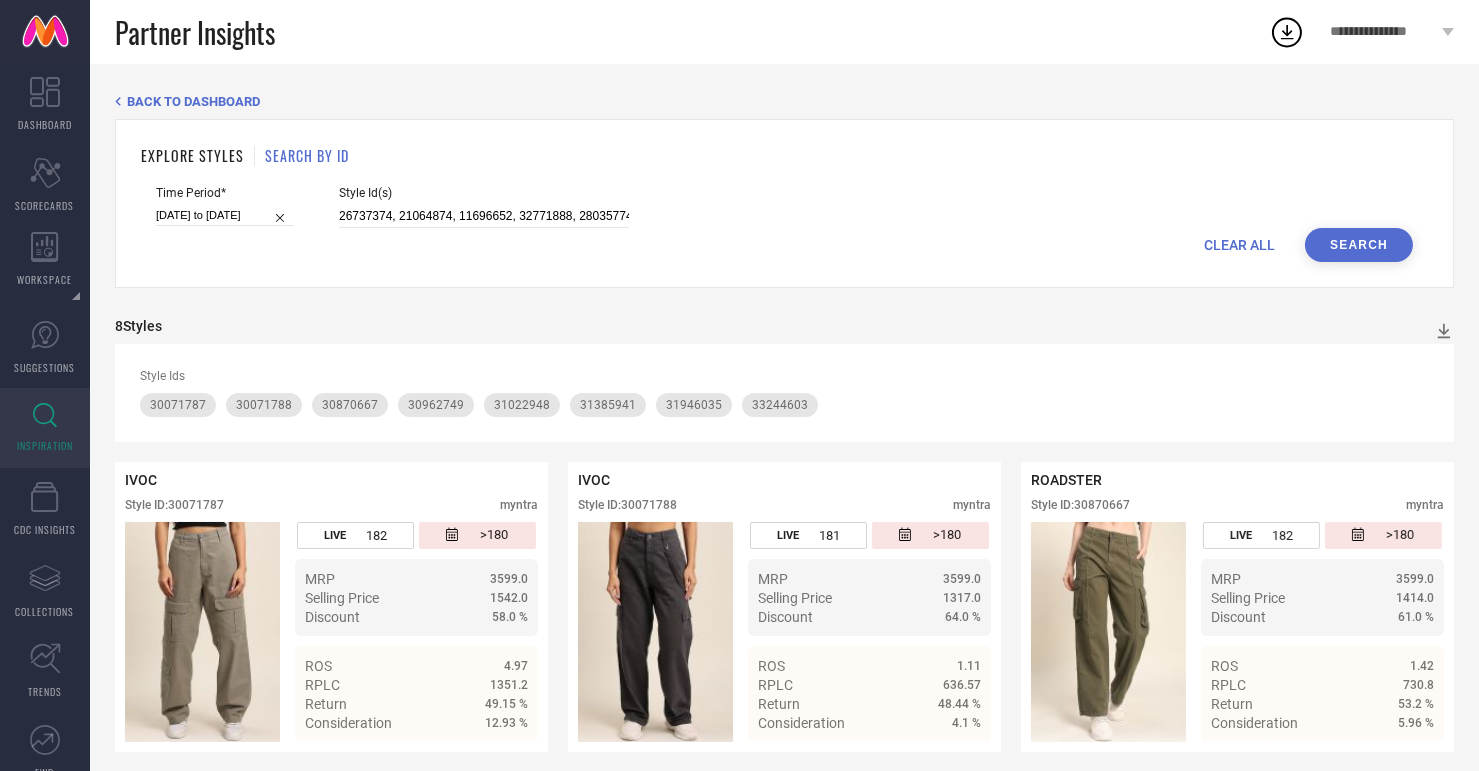 click on "Search" at bounding box center (1359, 245) 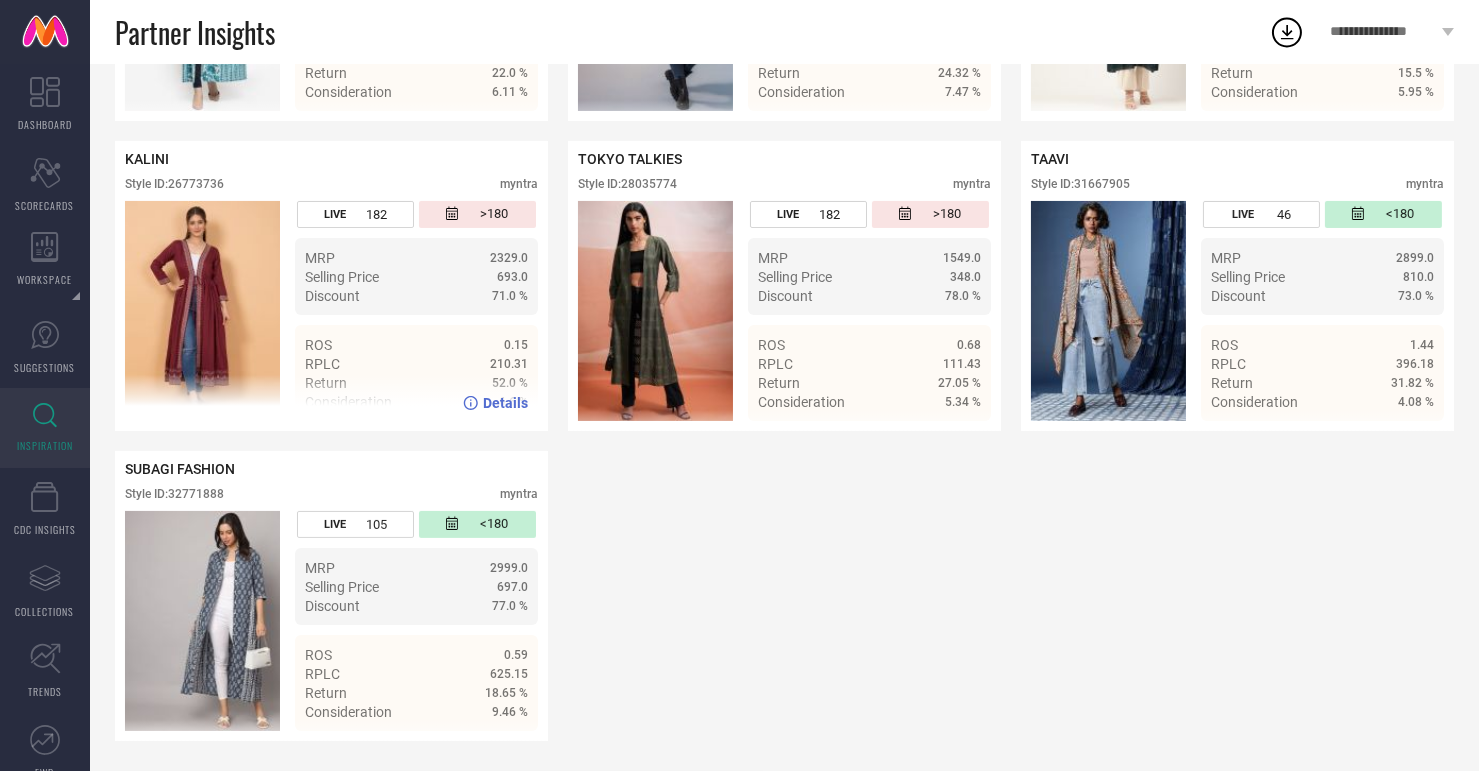 scroll, scrollTop: 599, scrollLeft: 0, axis: vertical 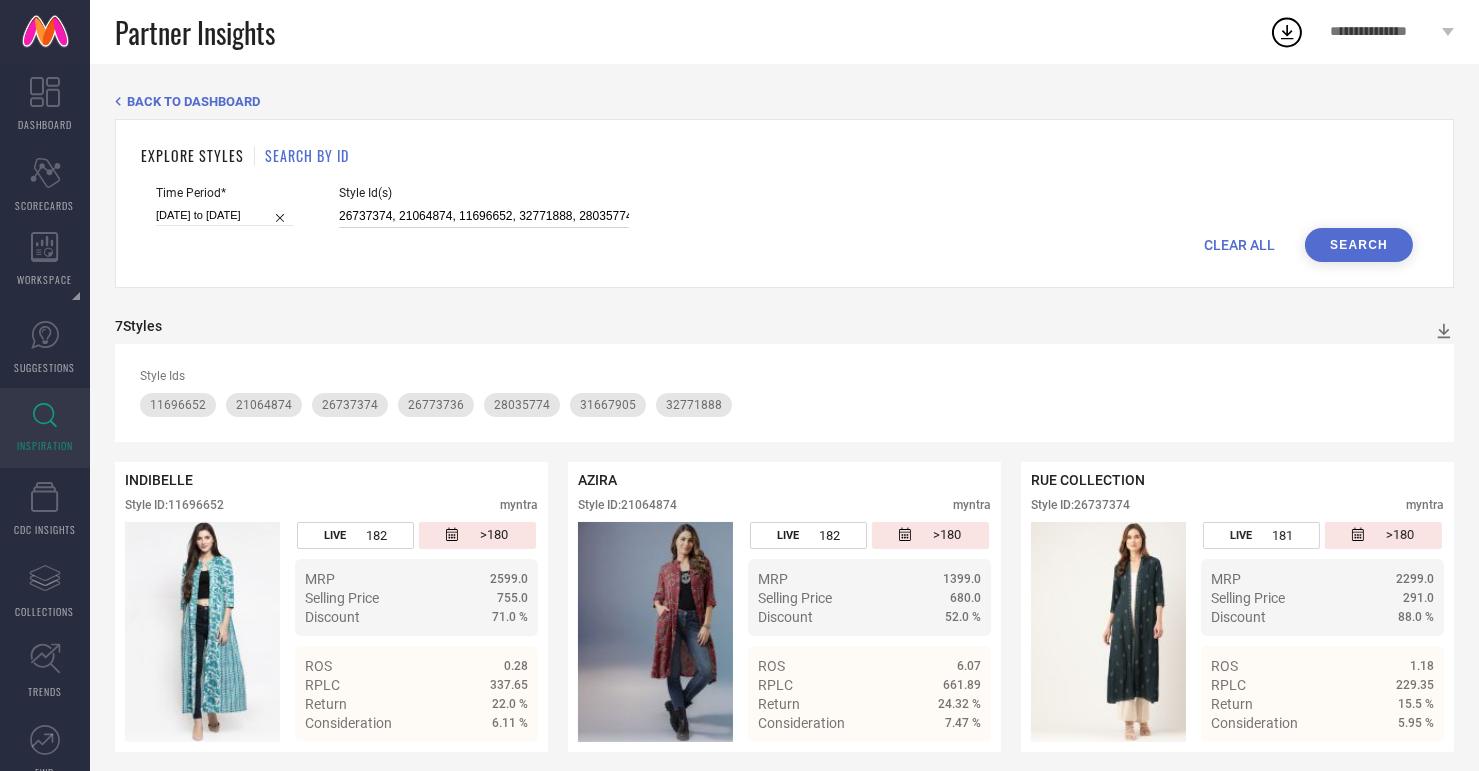 click on "26737374, 21064874, 11696652, 32771888, 28035774, 26773736, 31667905" at bounding box center (484, 216) 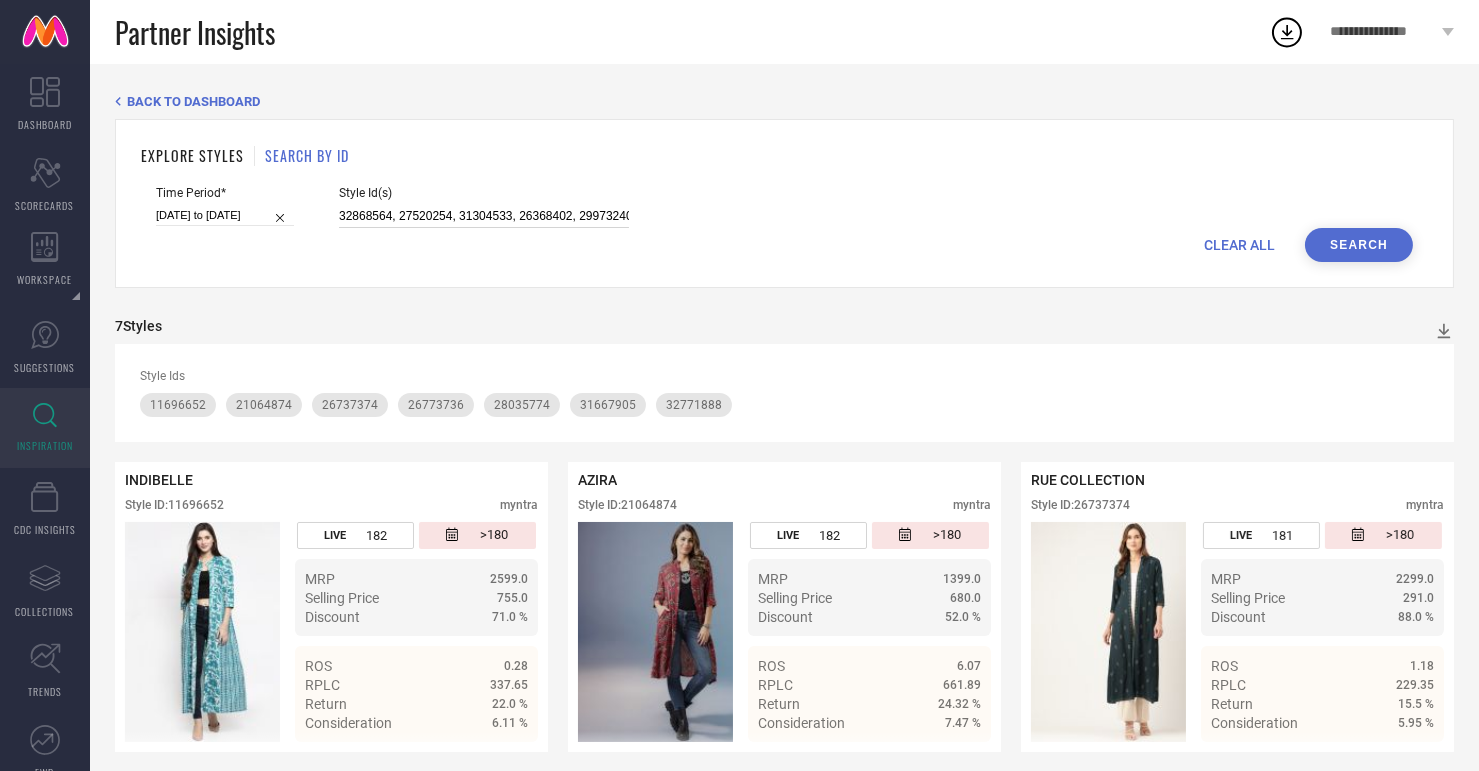 scroll, scrollTop: 0, scrollLeft: 6, axis: horizontal 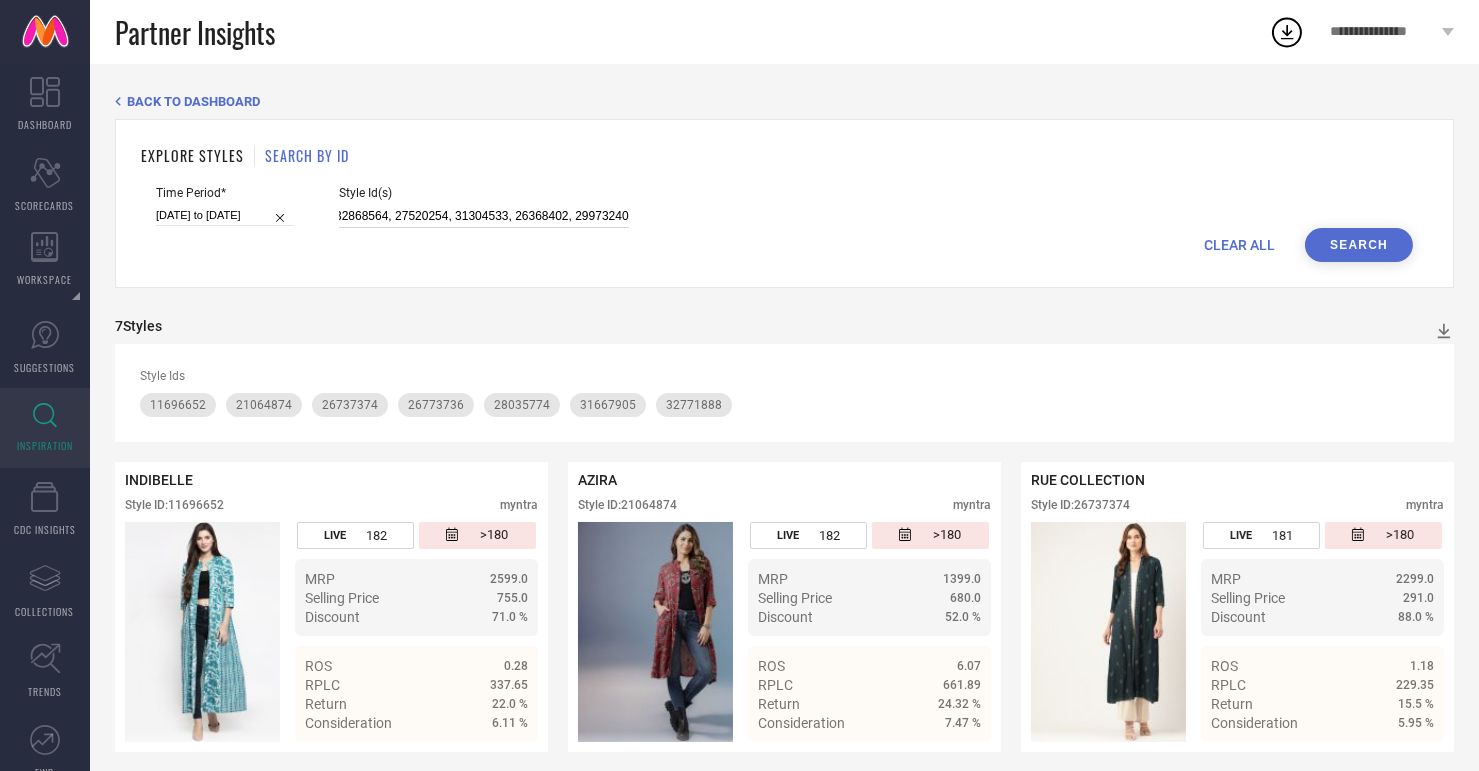 click on "32868564, 27520254, 31304533, 26368402, 29973240" at bounding box center (484, 216) 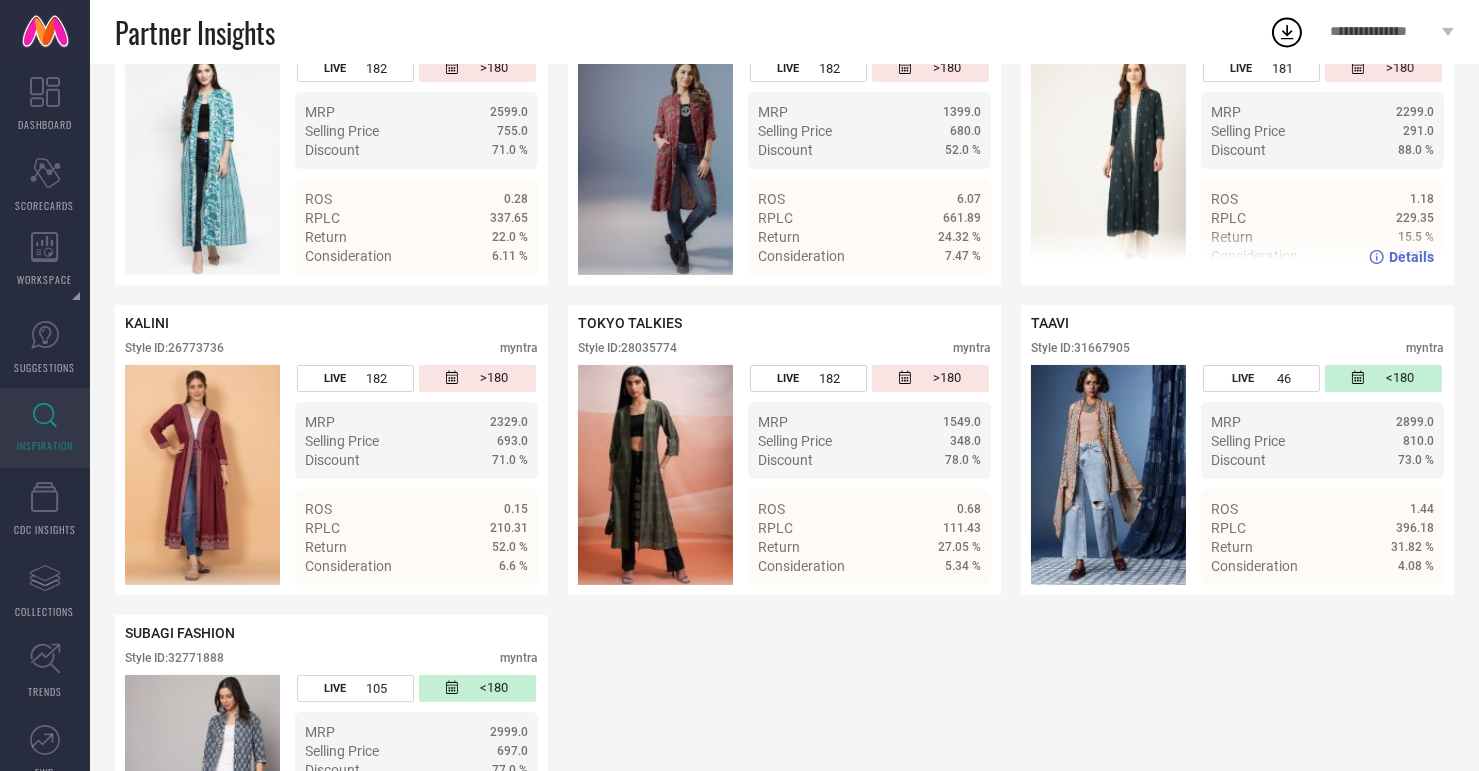 scroll, scrollTop: 472, scrollLeft: 0, axis: vertical 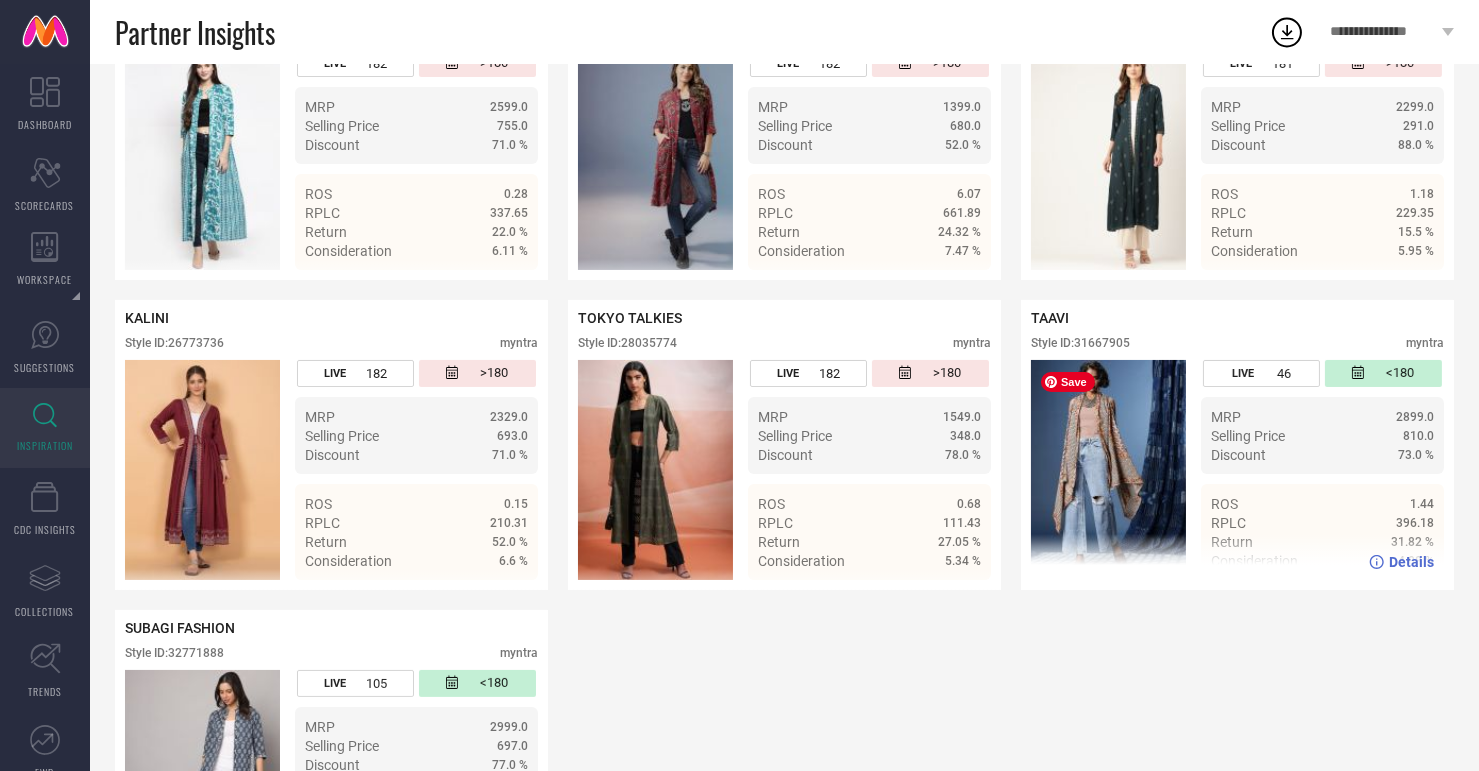 click at bounding box center [1108, 470] 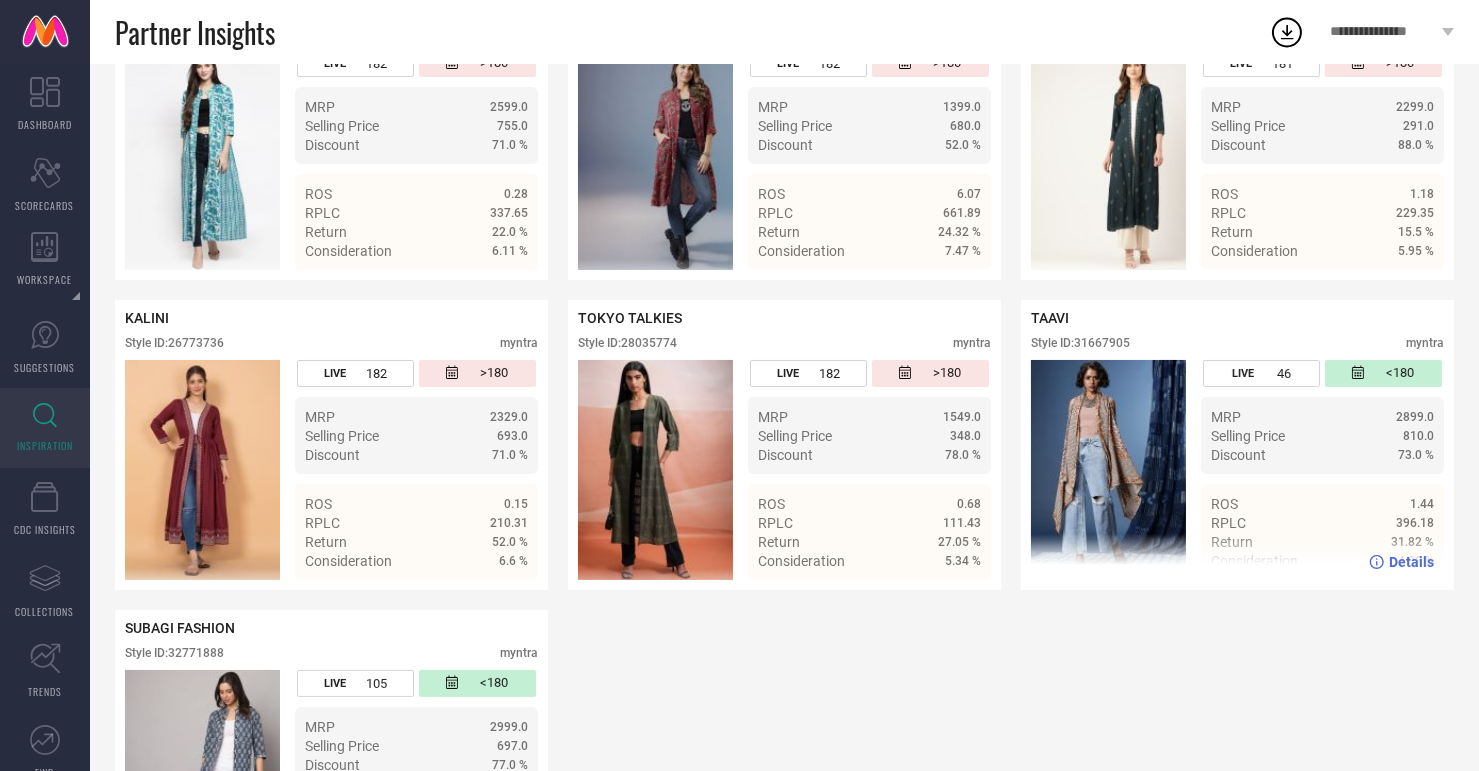 click on "Details" at bounding box center (1411, 562) 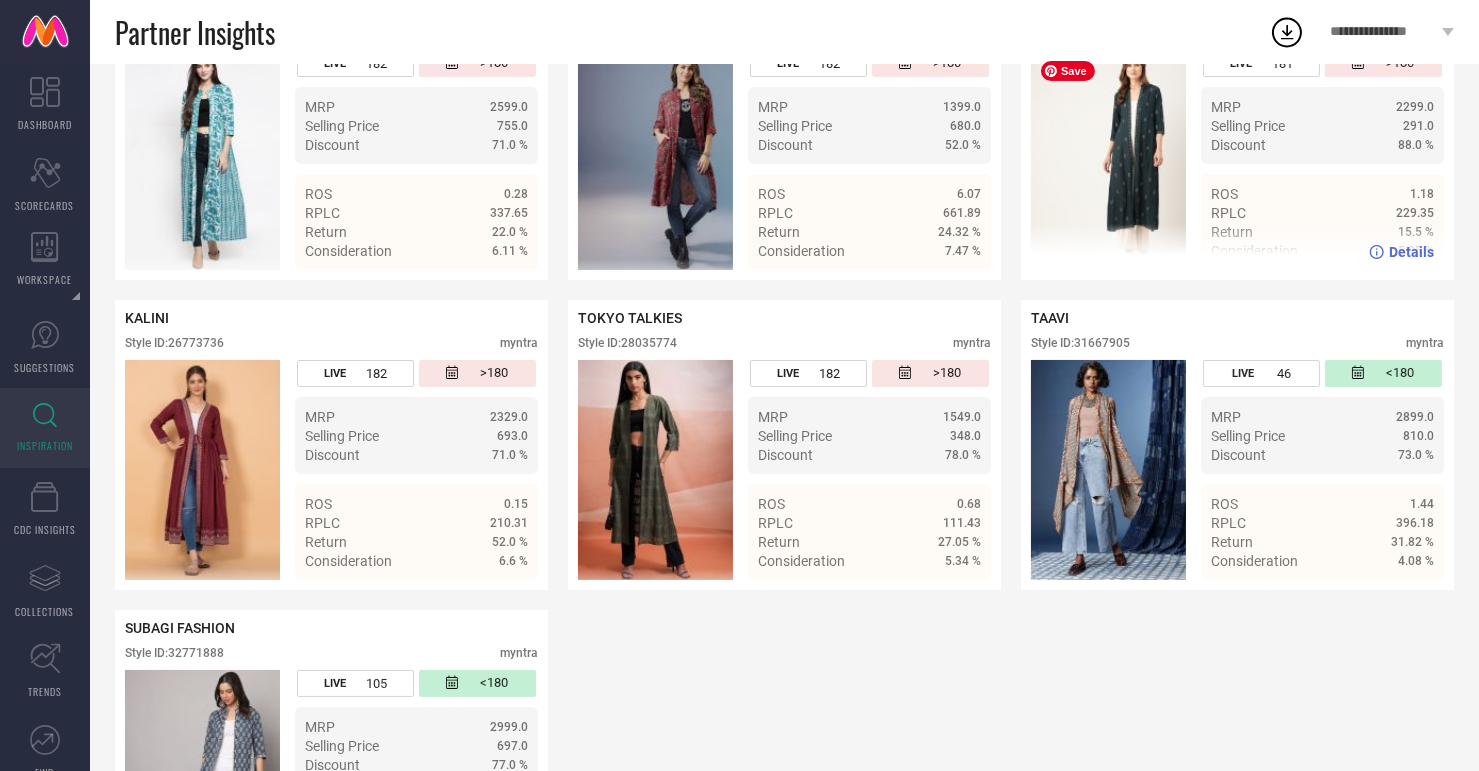 scroll, scrollTop: 0, scrollLeft: 0, axis: both 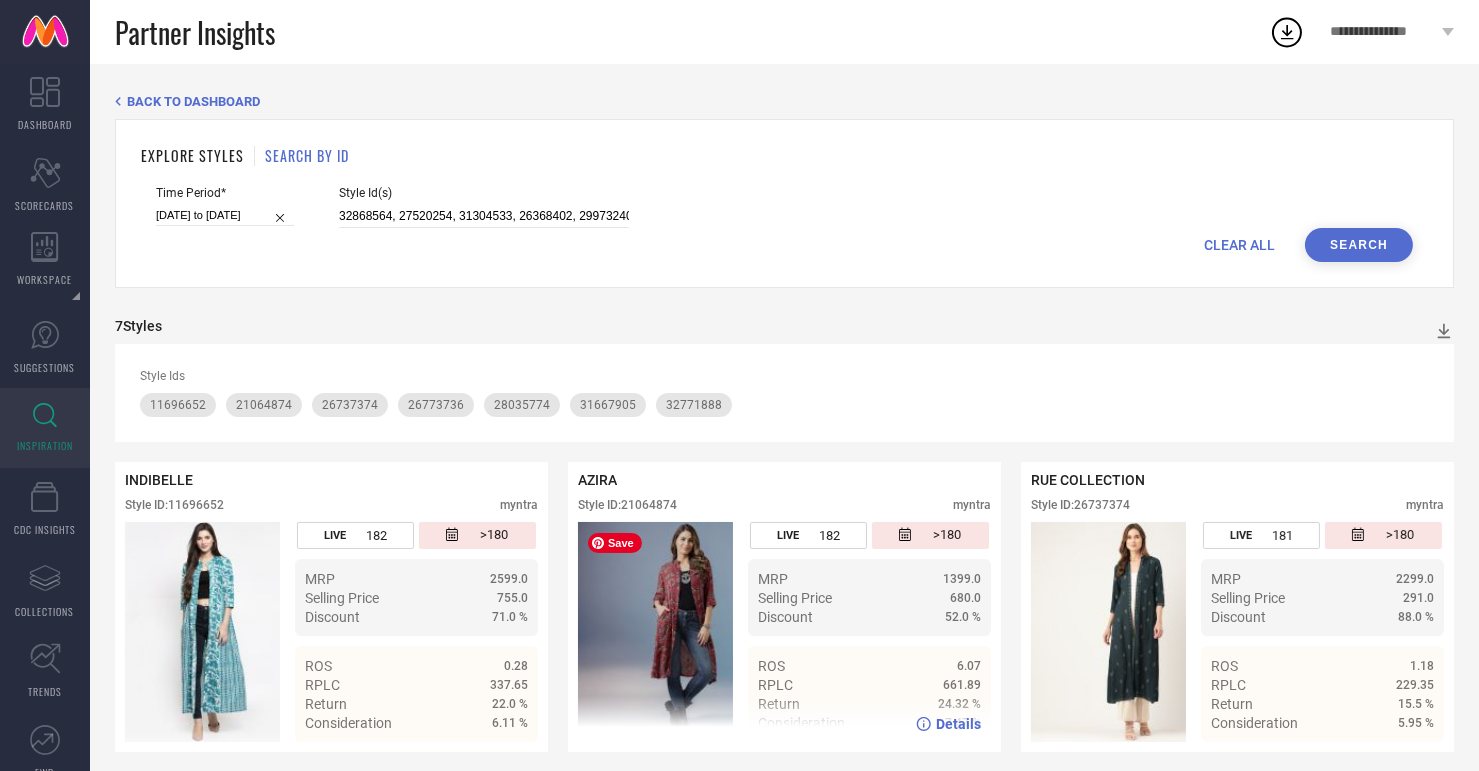 click on "Details" at bounding box center [958, 724] 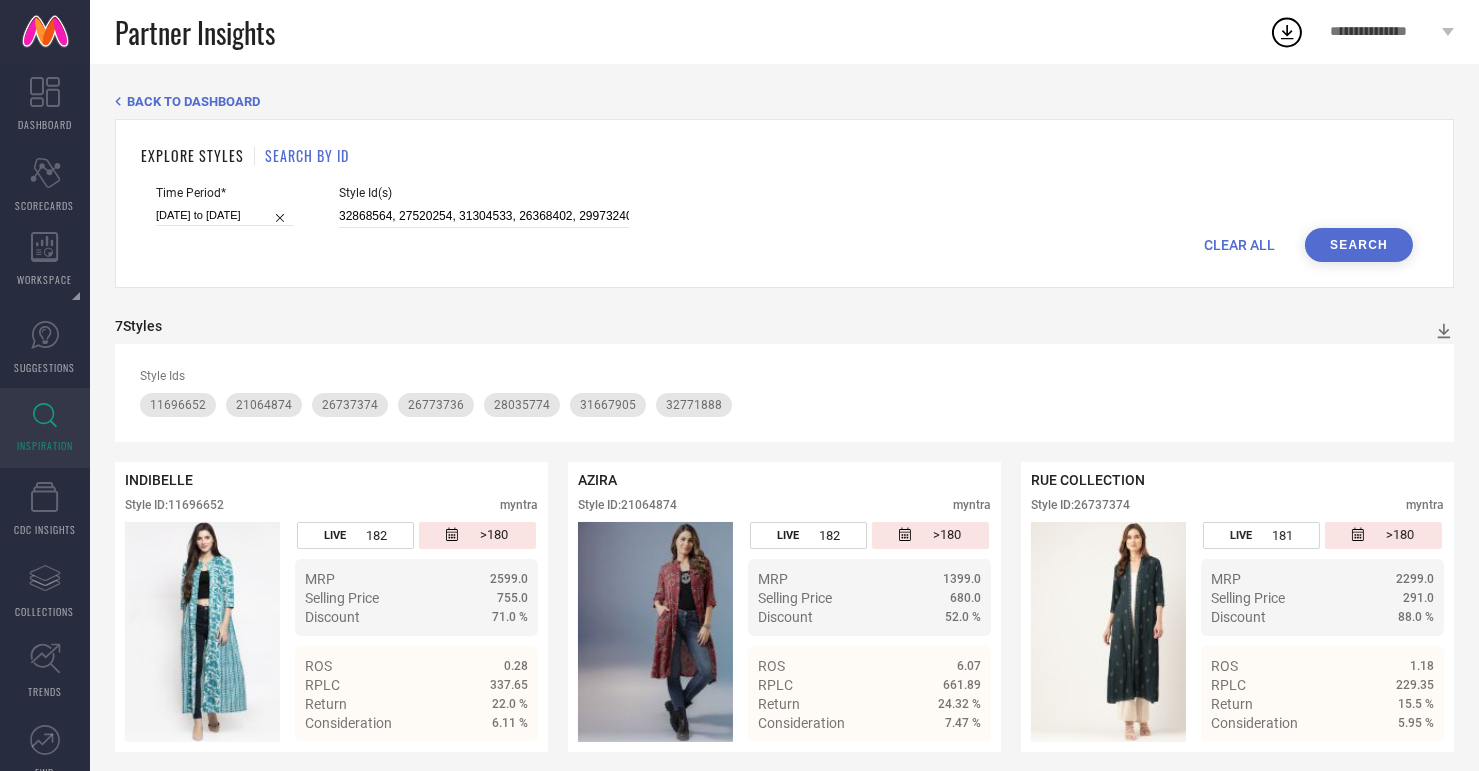 click on "Search" at bounding box center (1359, 245) 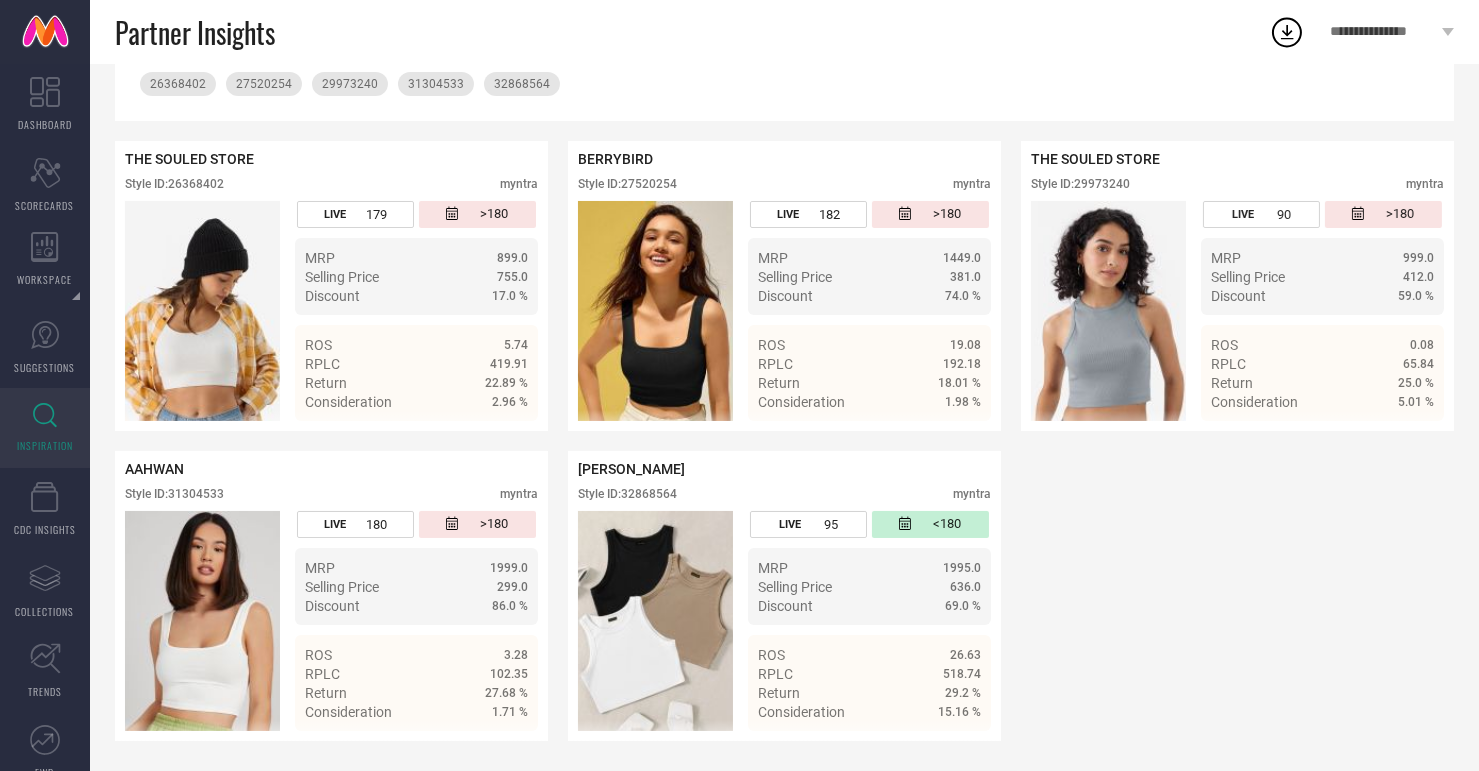 scroll, scrollTop: 0, scrollLeft: 0, axis: both 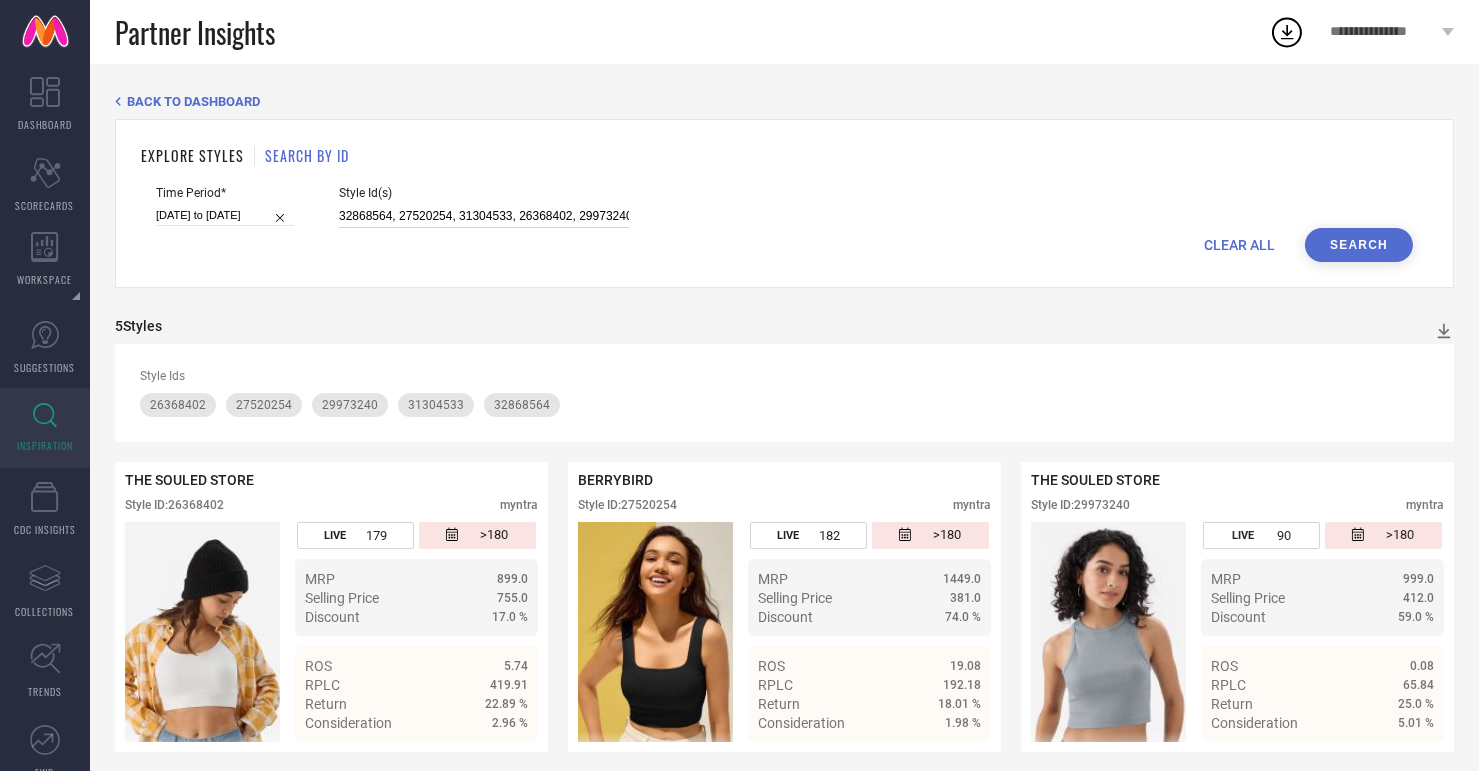 click on "32868564, 27520254, 31304533, 26368402, 29973240" at bounding box center [484, 216] 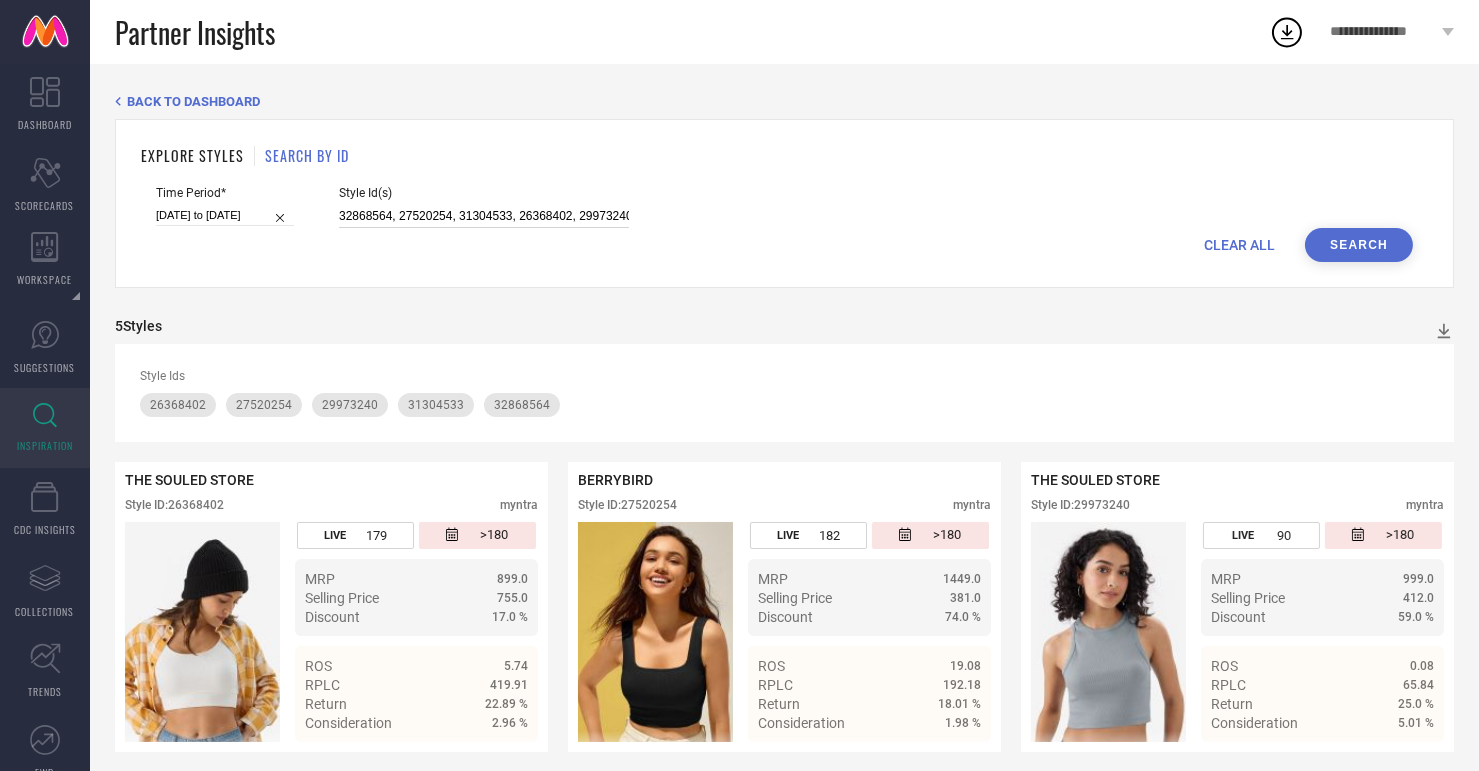 paste on "33871690, 33323240, 31656040, 16519978, 32881727" 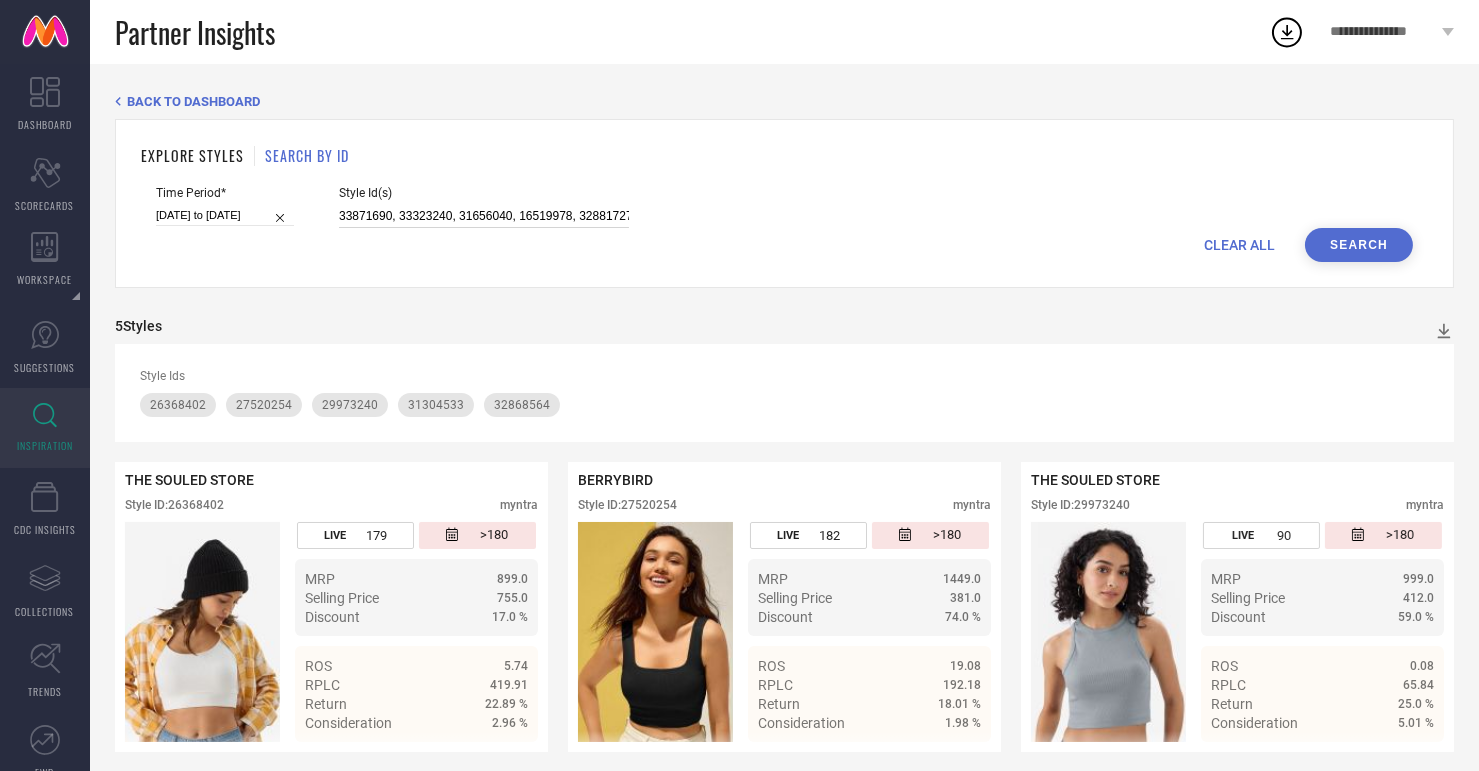 scroll, scrollTop: 0, scrollLeft: 3, axis: horizontal 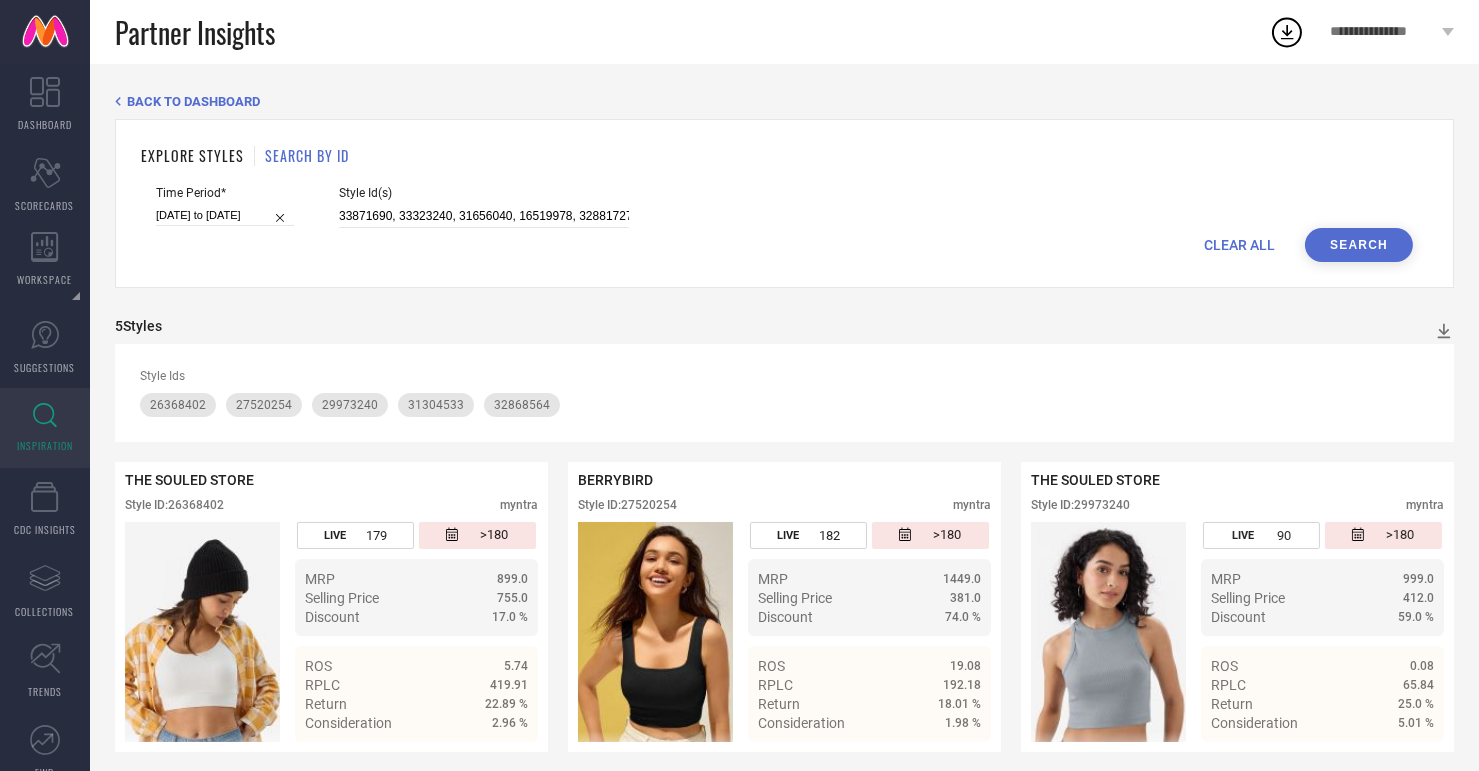 click on "Search" at bounding box center (1359, 245) 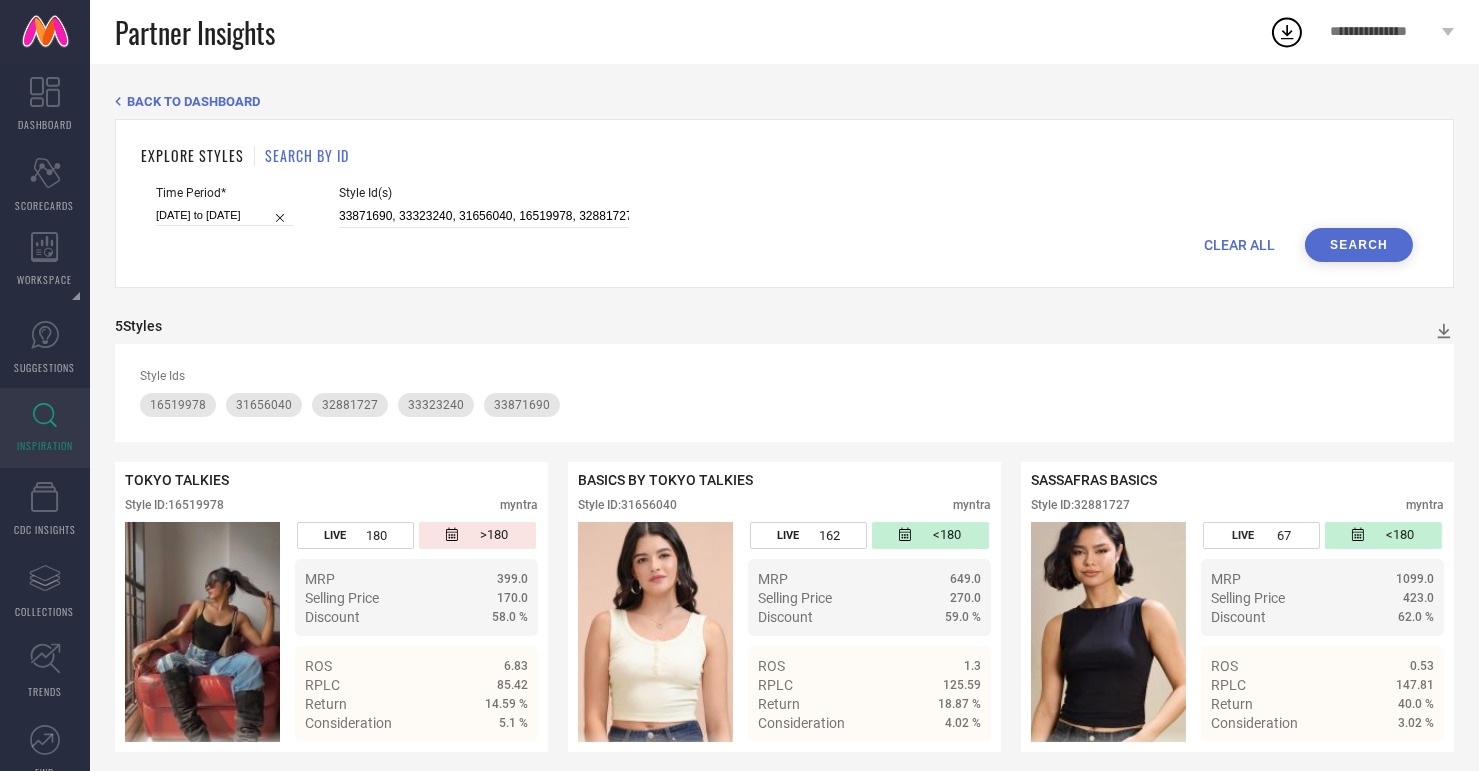 click on "Search" at bounding box center (1359, 245) 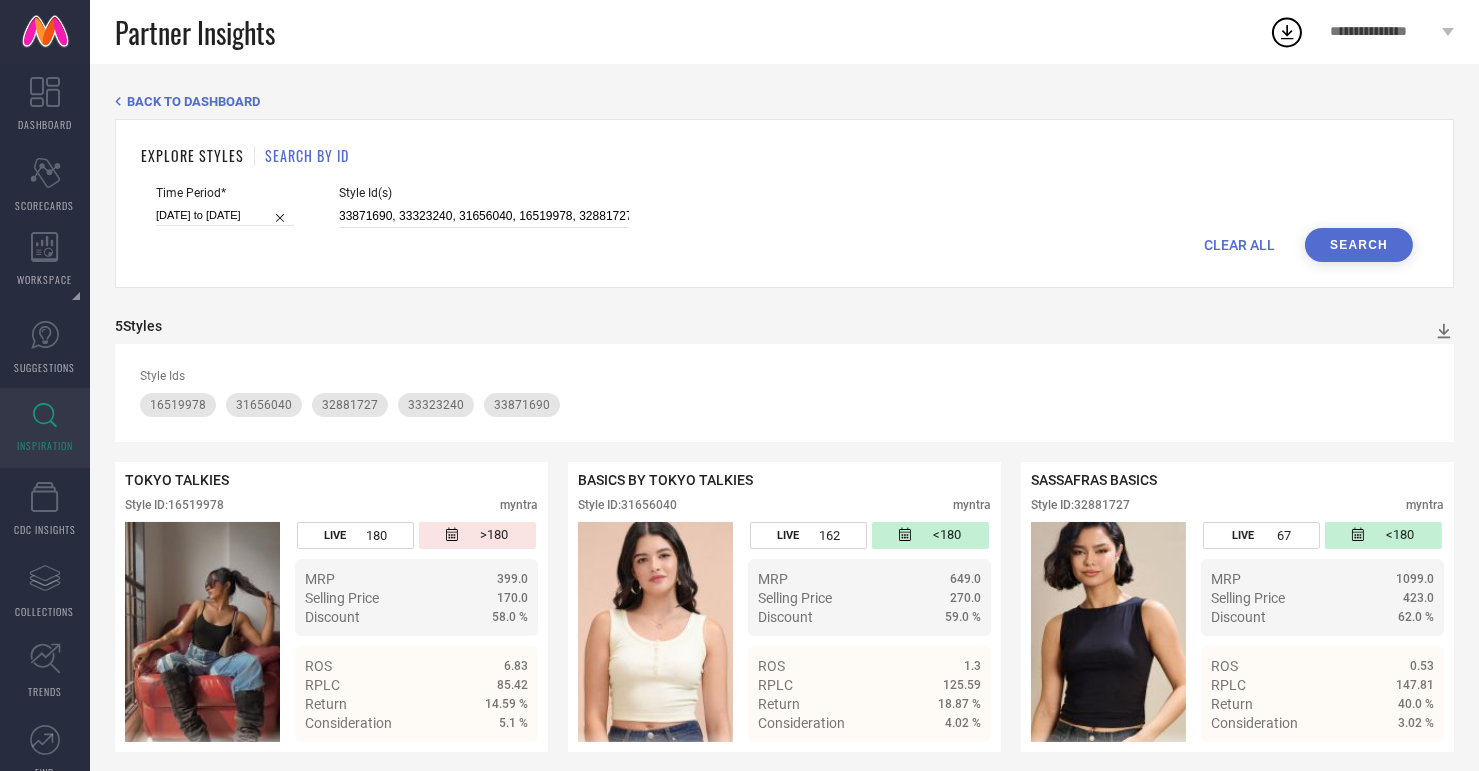 scroll, scrollTop: 324, scrollLeft: 0, axis: vertical 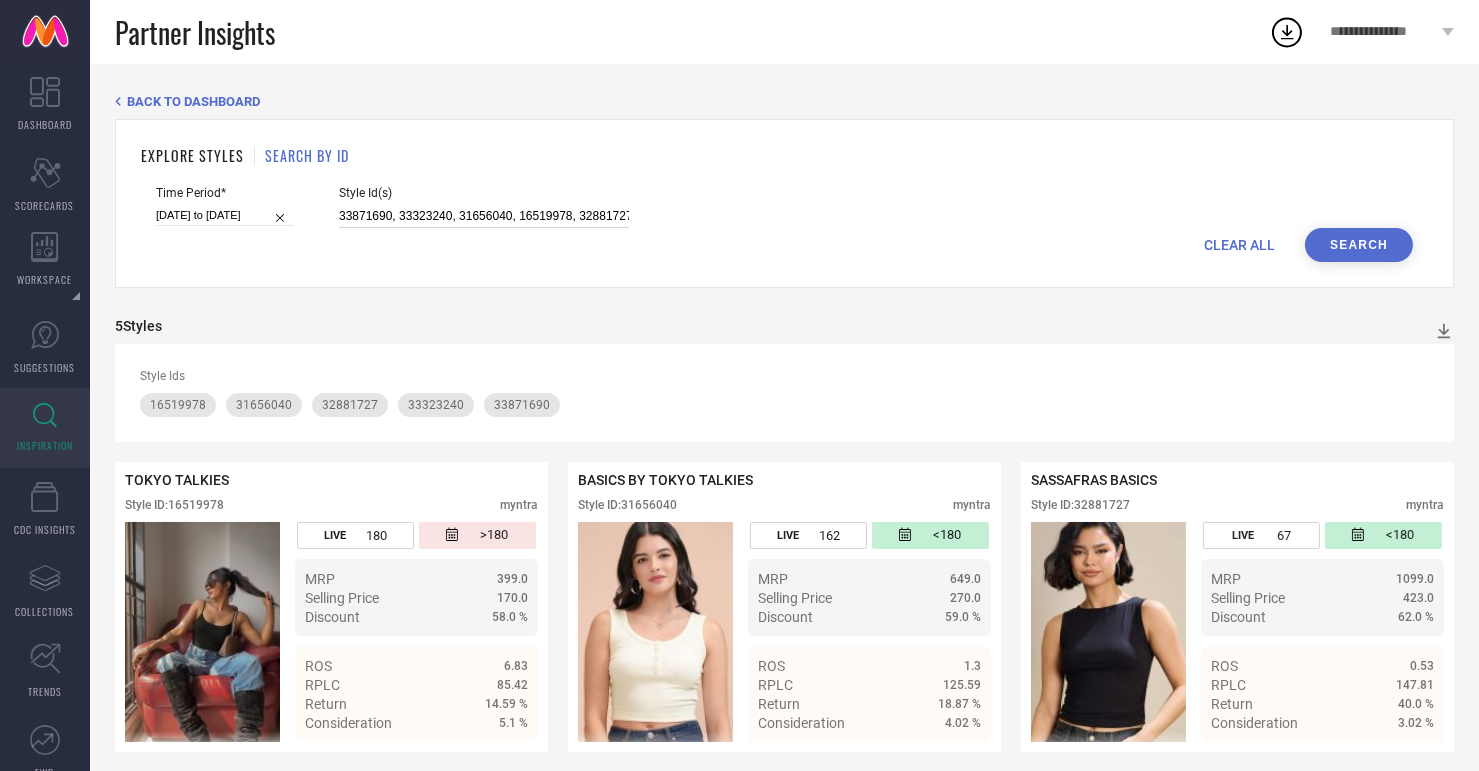 click on "33871690, 33323240, 31656040, 16519978, 32881727" at bounding box center (484, 216) 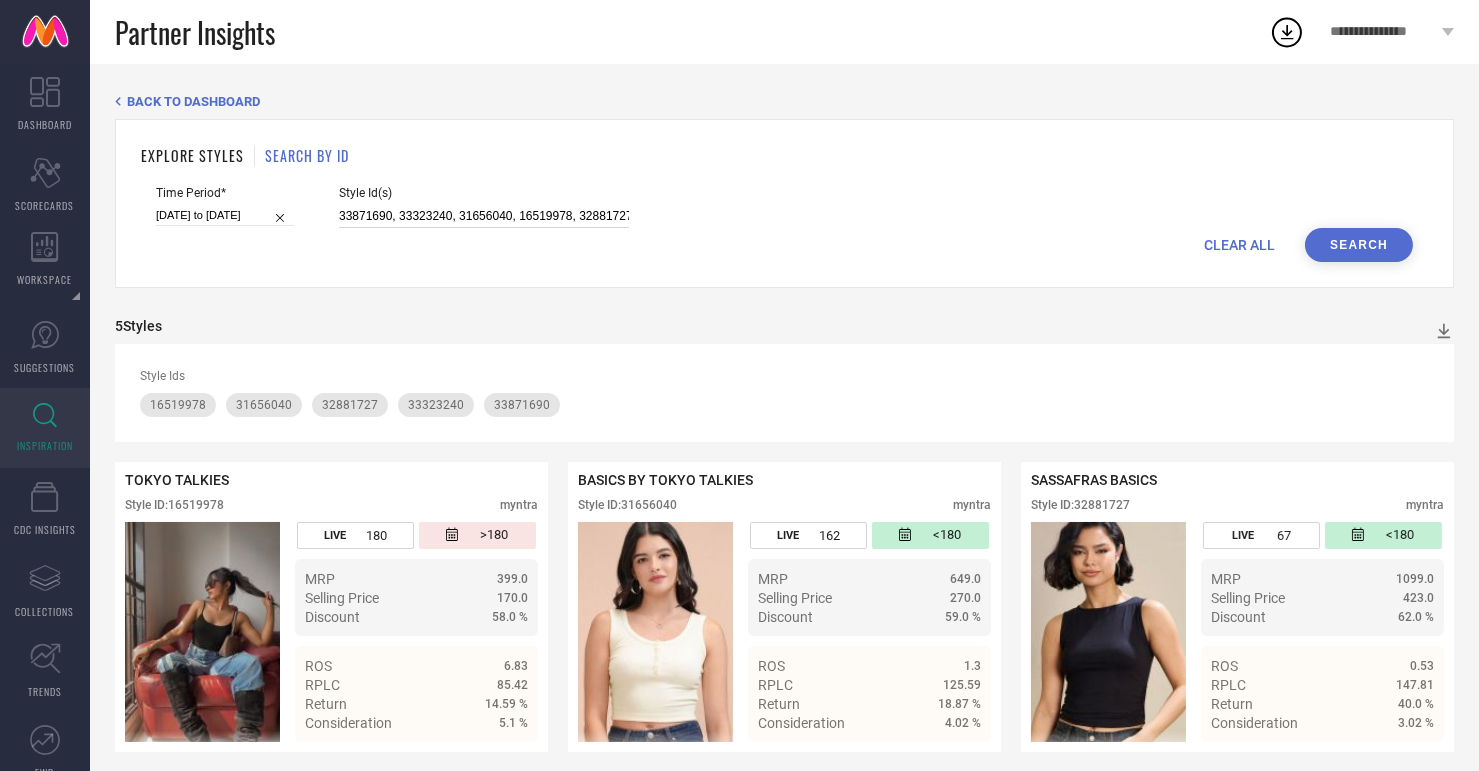 paste on "0191371, 31429171, 30134797, 31379794,31366625" 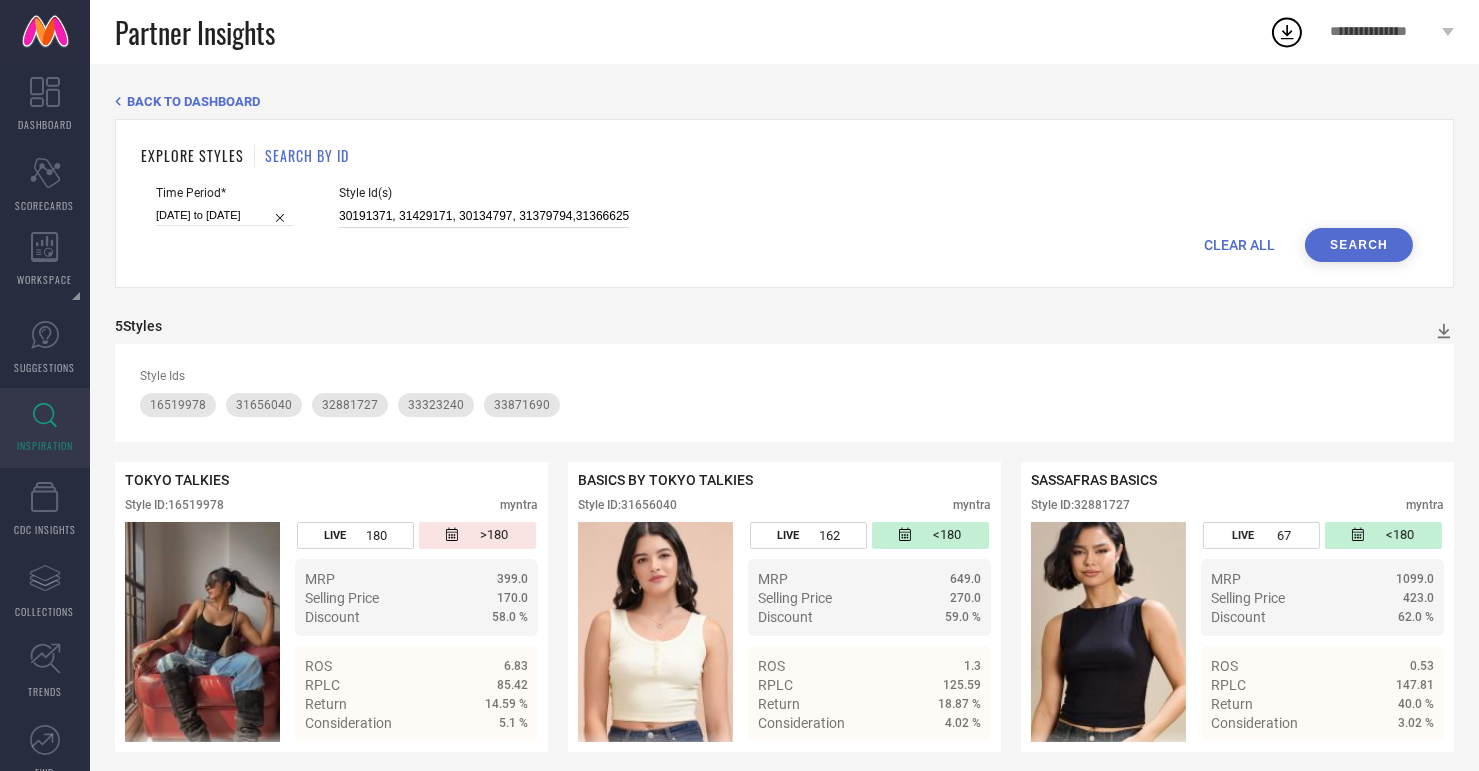 type on "30191371, 31429171, 30134797, 31379794,31366625" 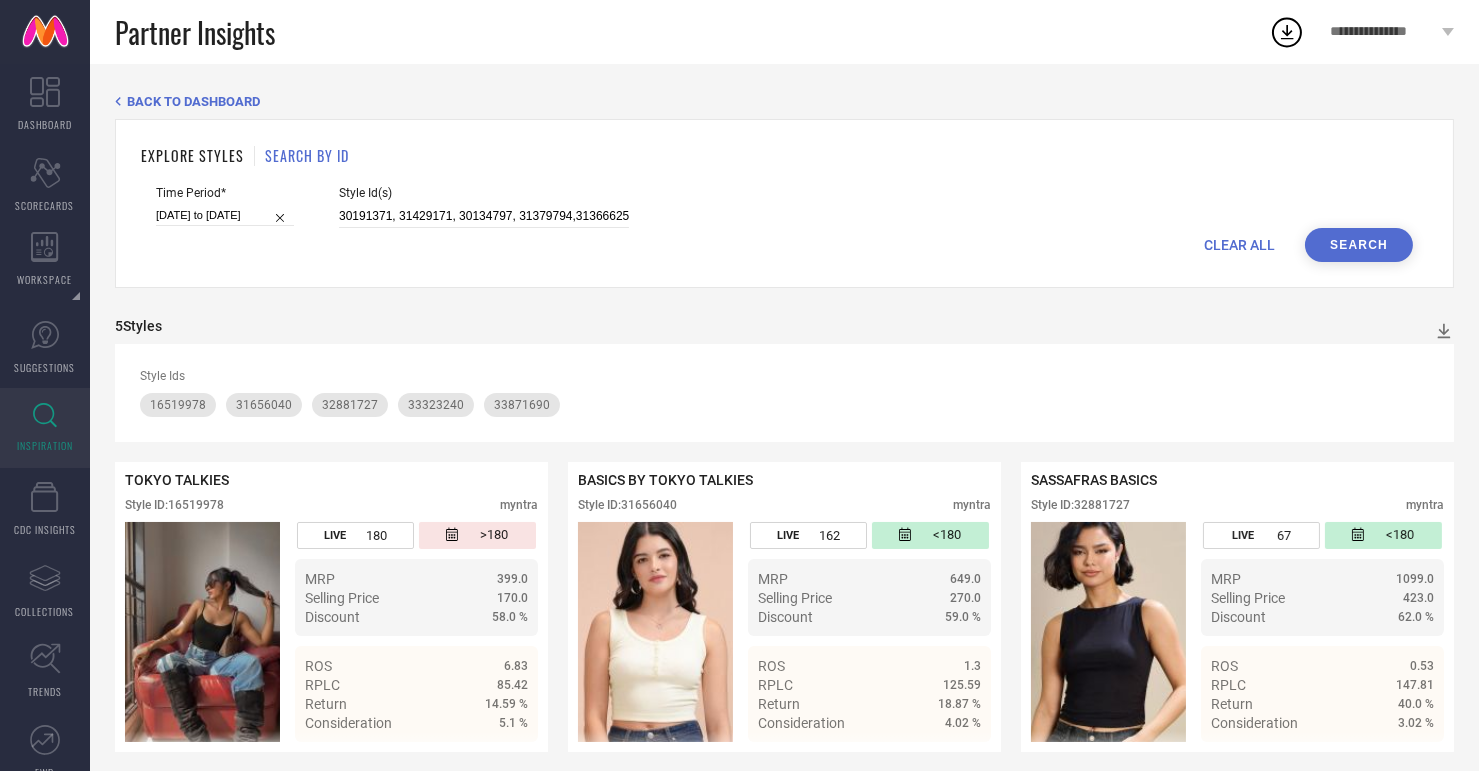 click on "Search" at bounding box center (1359, 245) 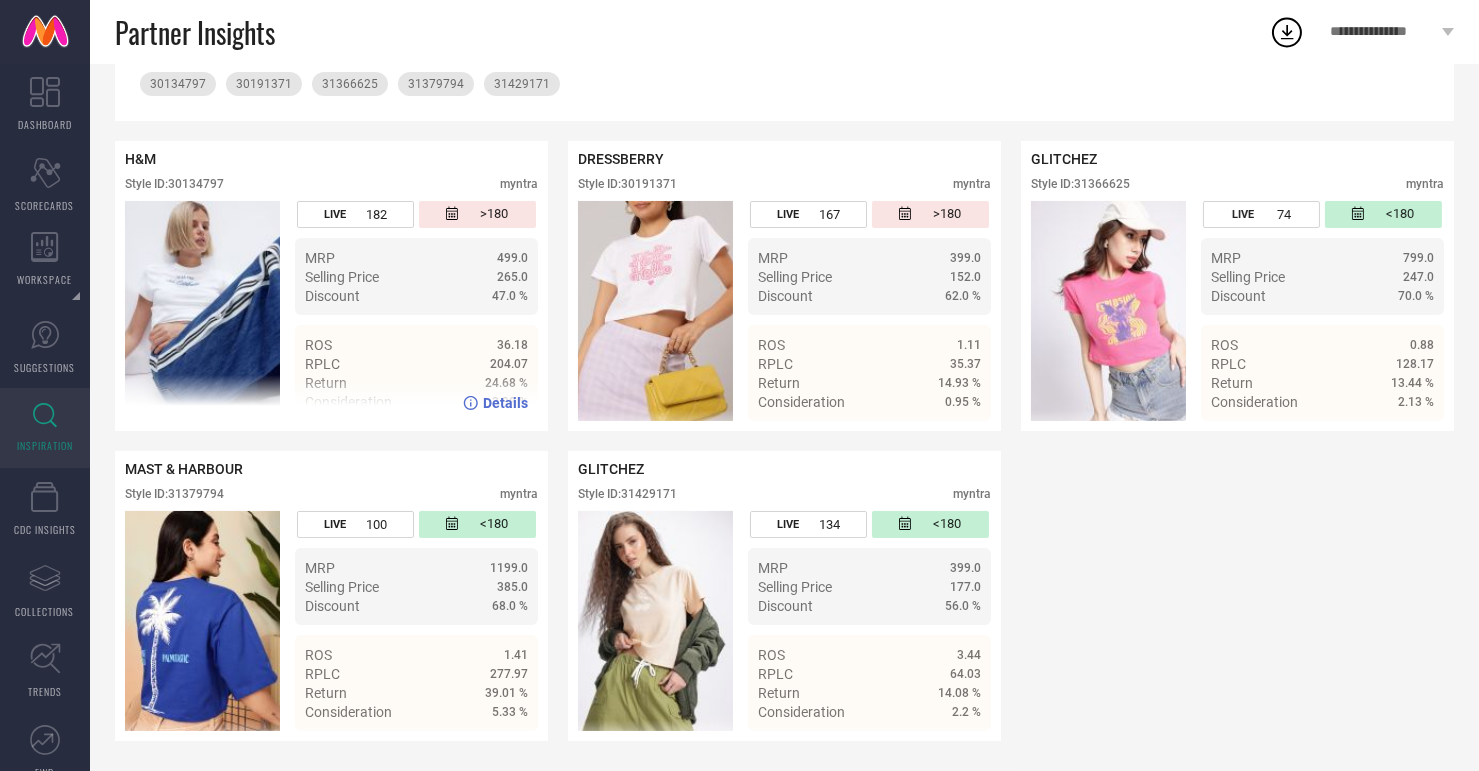 scroll, scrollTop: 0, scrollLeft: 0, axis: both 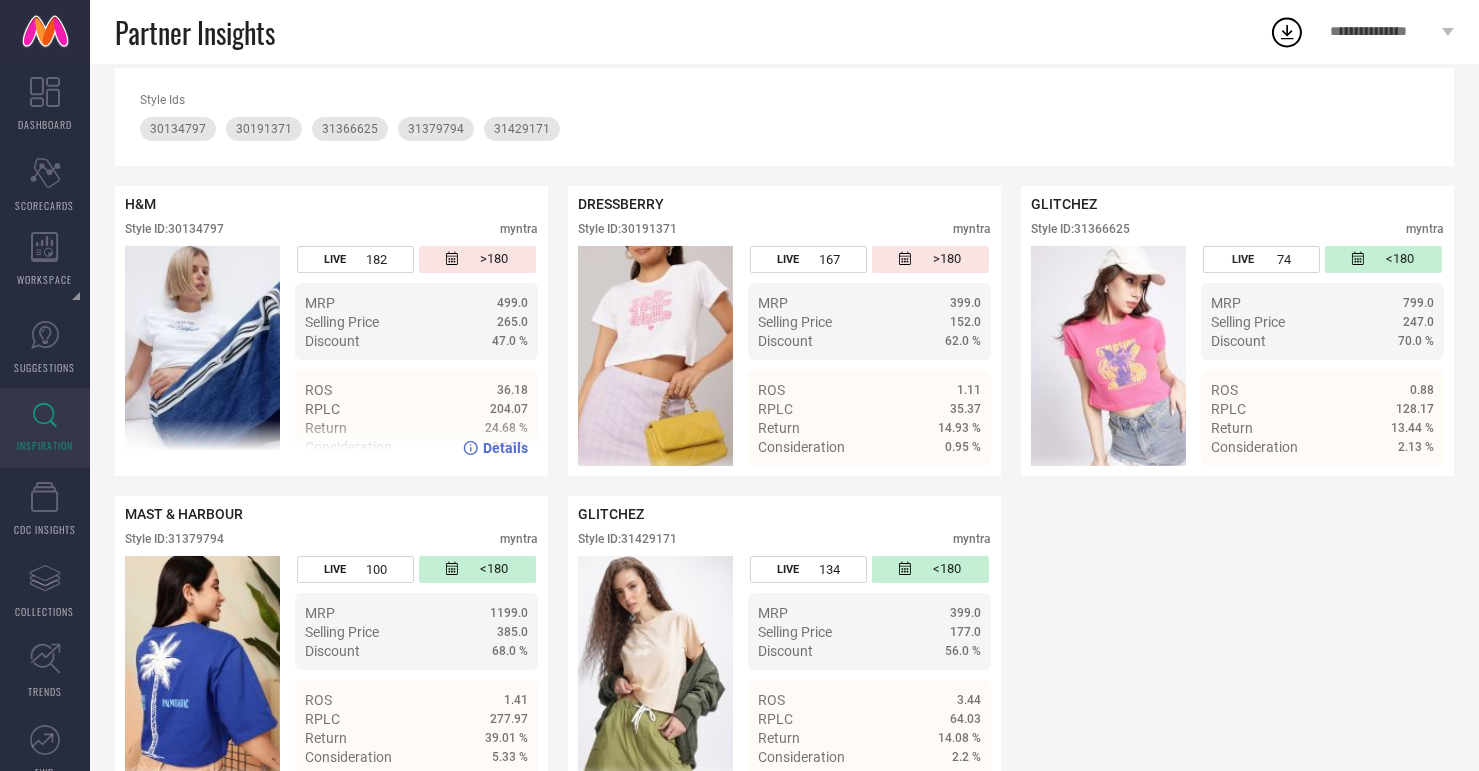 type 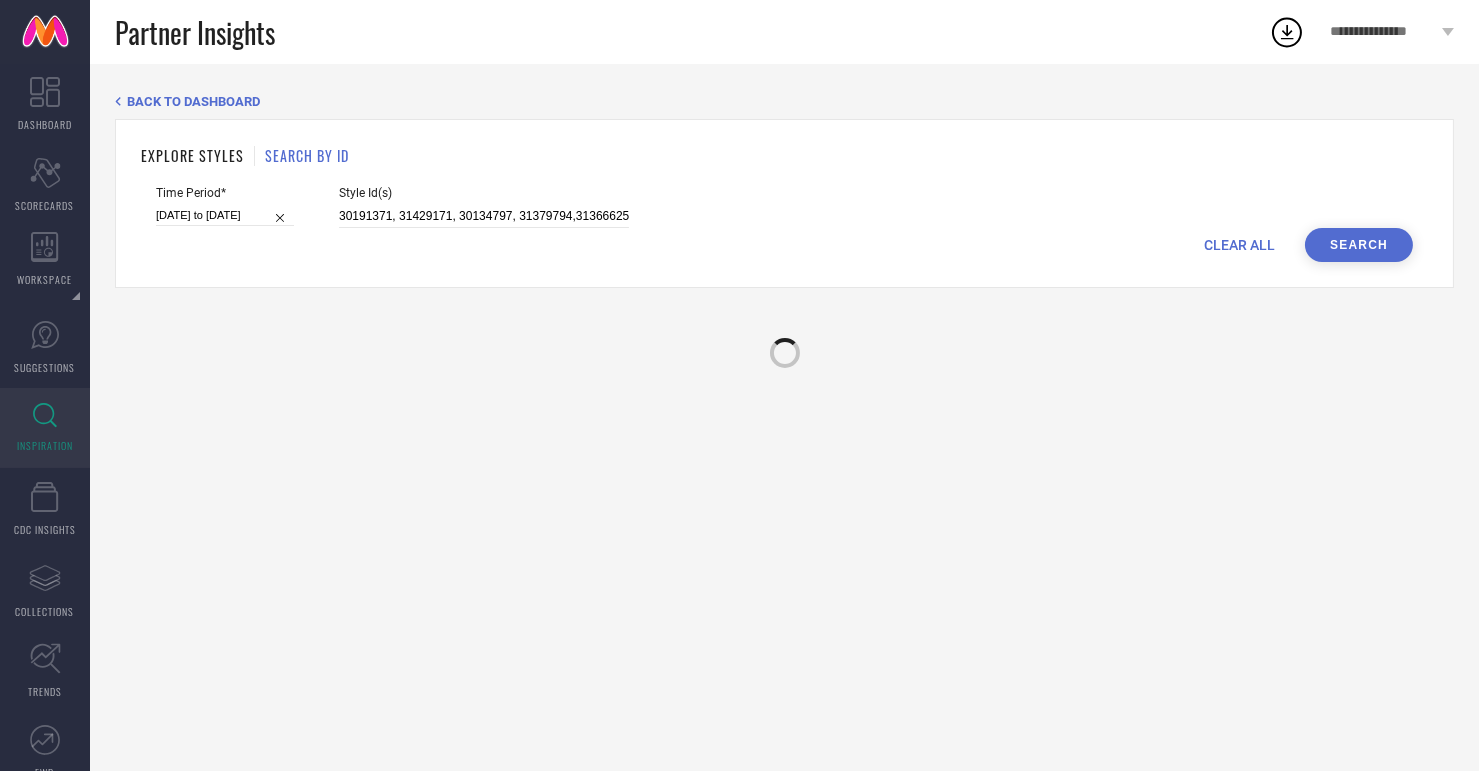 scroll, scrollTop: 0, scrollLeft: 0, axis: both 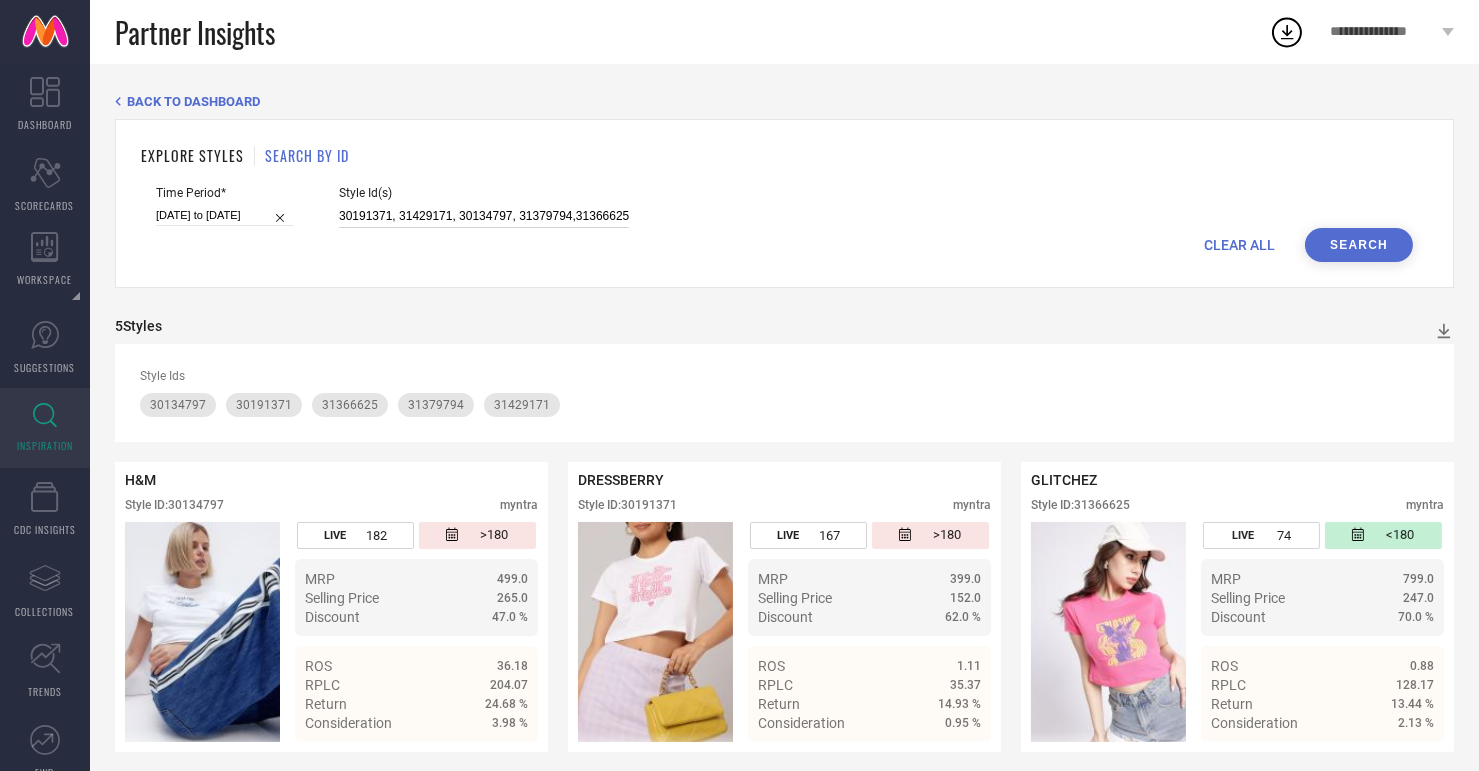 click on "30191371, 31429171, 30134797, 31379794,31366625" at bounding box center (484, 216) 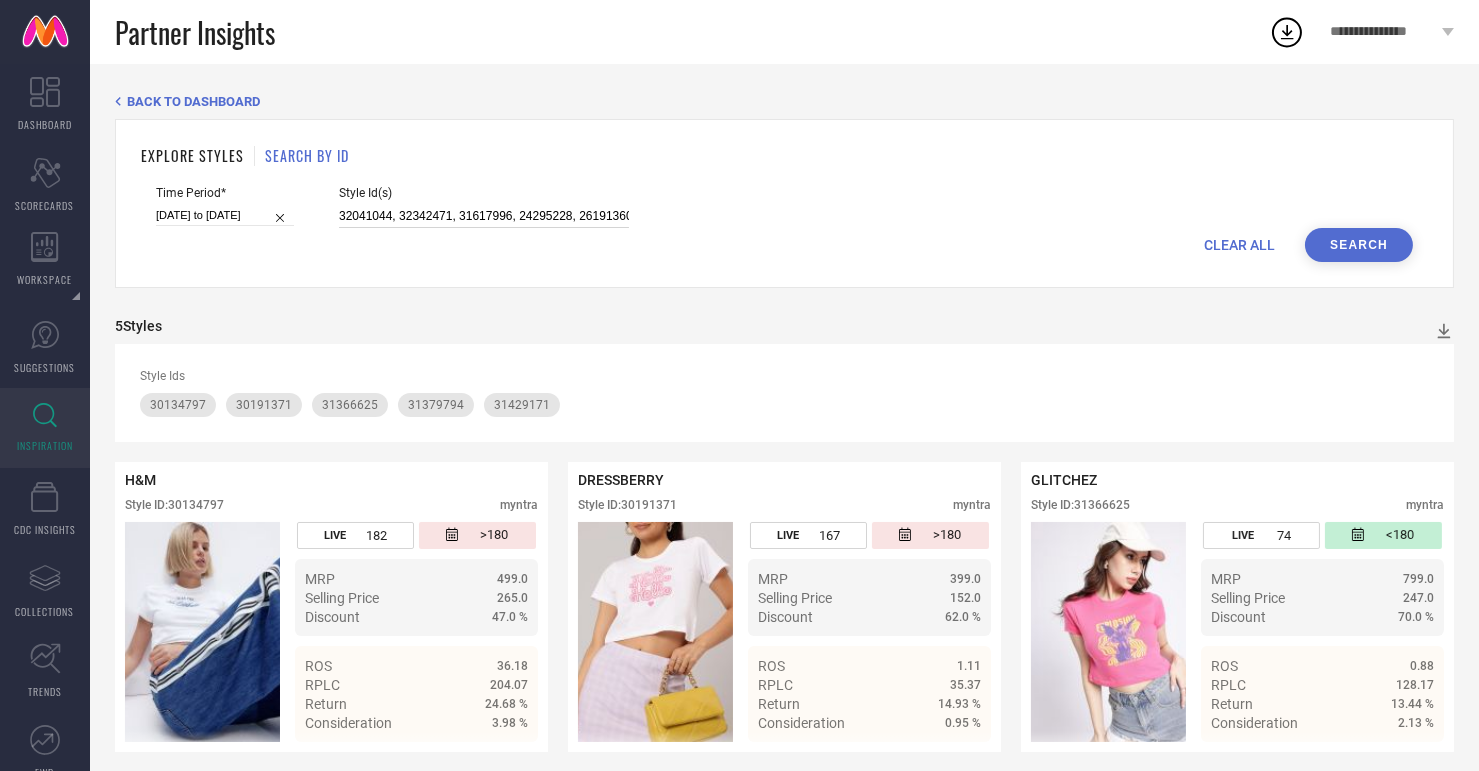 scroll, scrollTop: 0, scrollLeft: 3, axis: horizontal 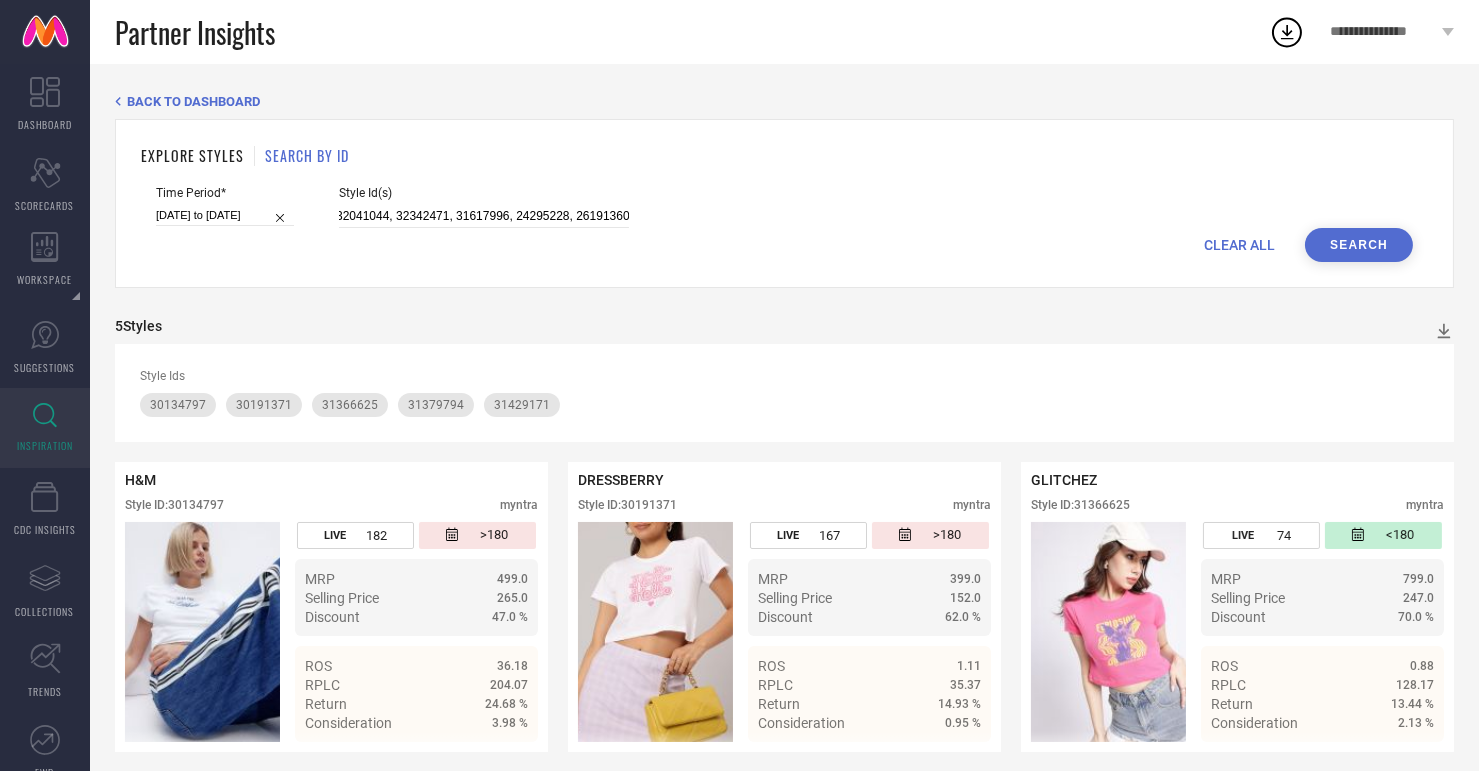 click on "Search" at bounding box center (1359, 245) 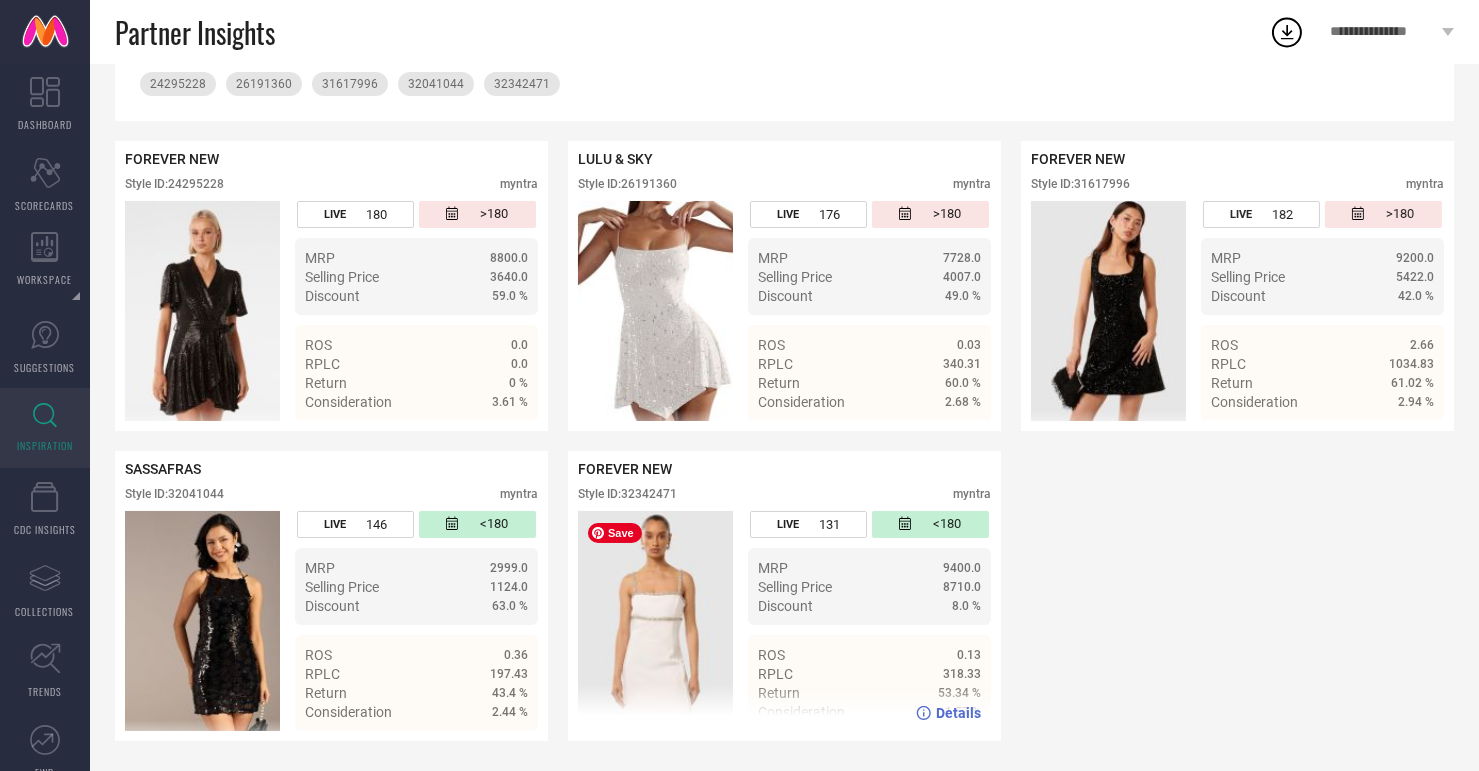scroll, scrollTop: 0, scrollLeft: 0, axis: both 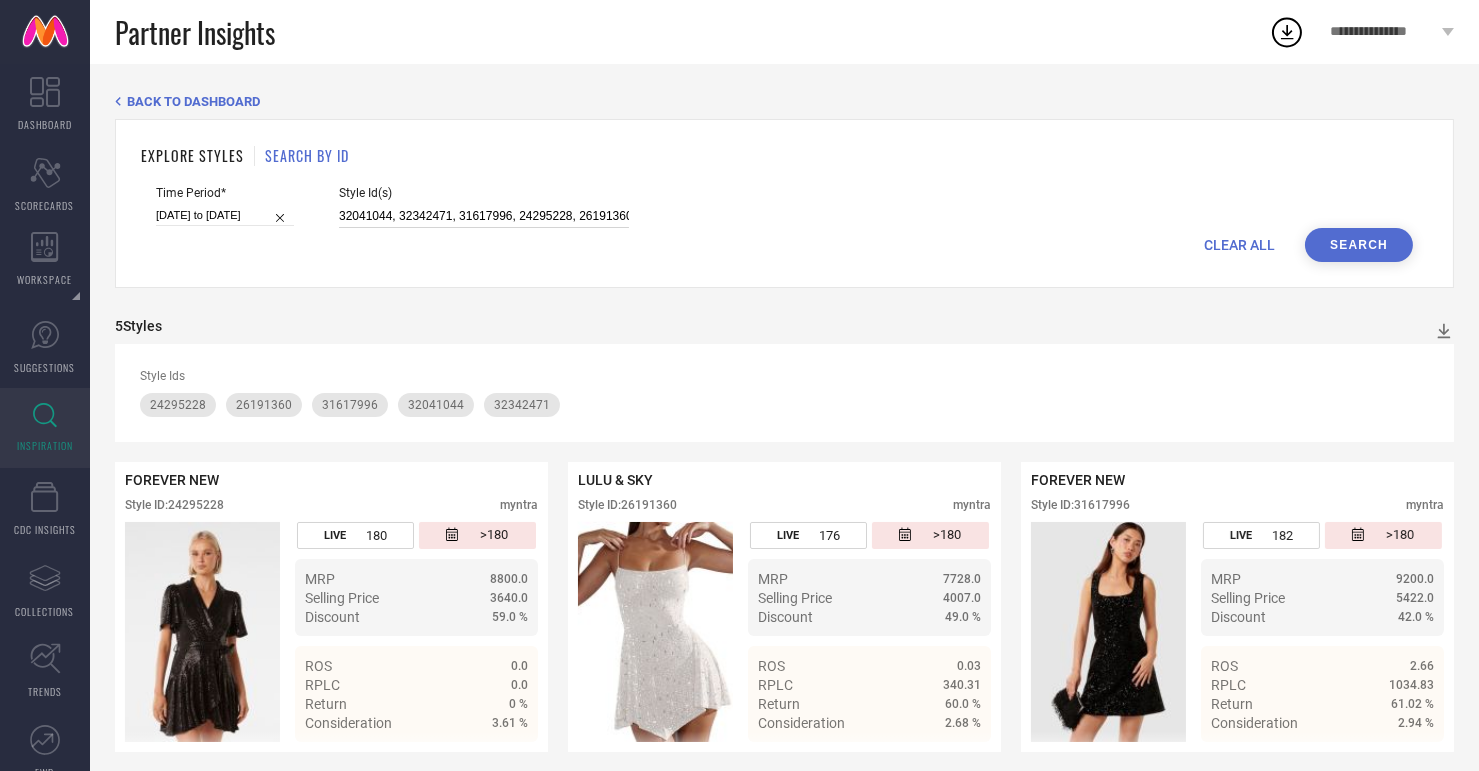 click on "32041044, 32342471, 31617996, 24295228, 26191360" at bounding box center (484, 216) 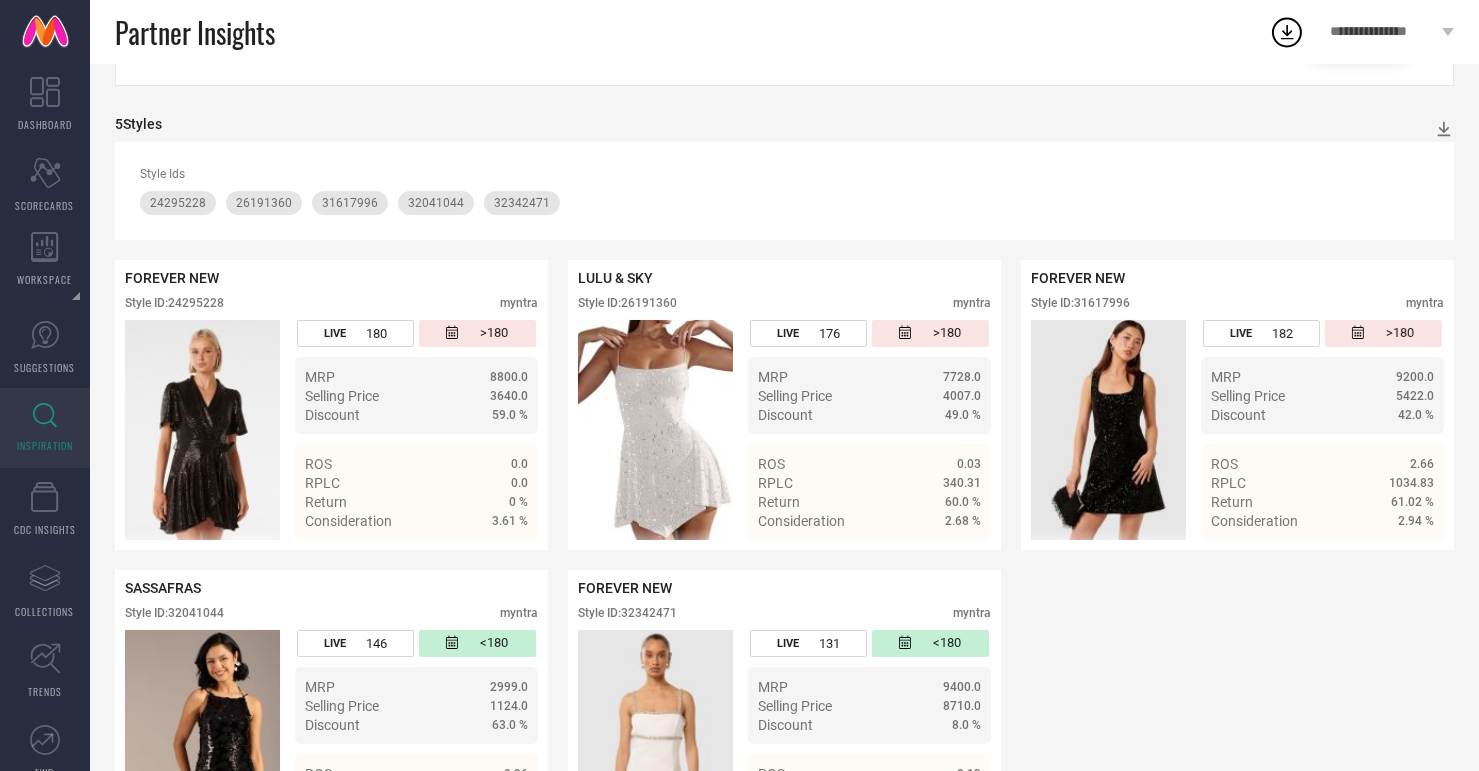 scroll, scrollTop: 0, scrollLeft: 0, axis: both 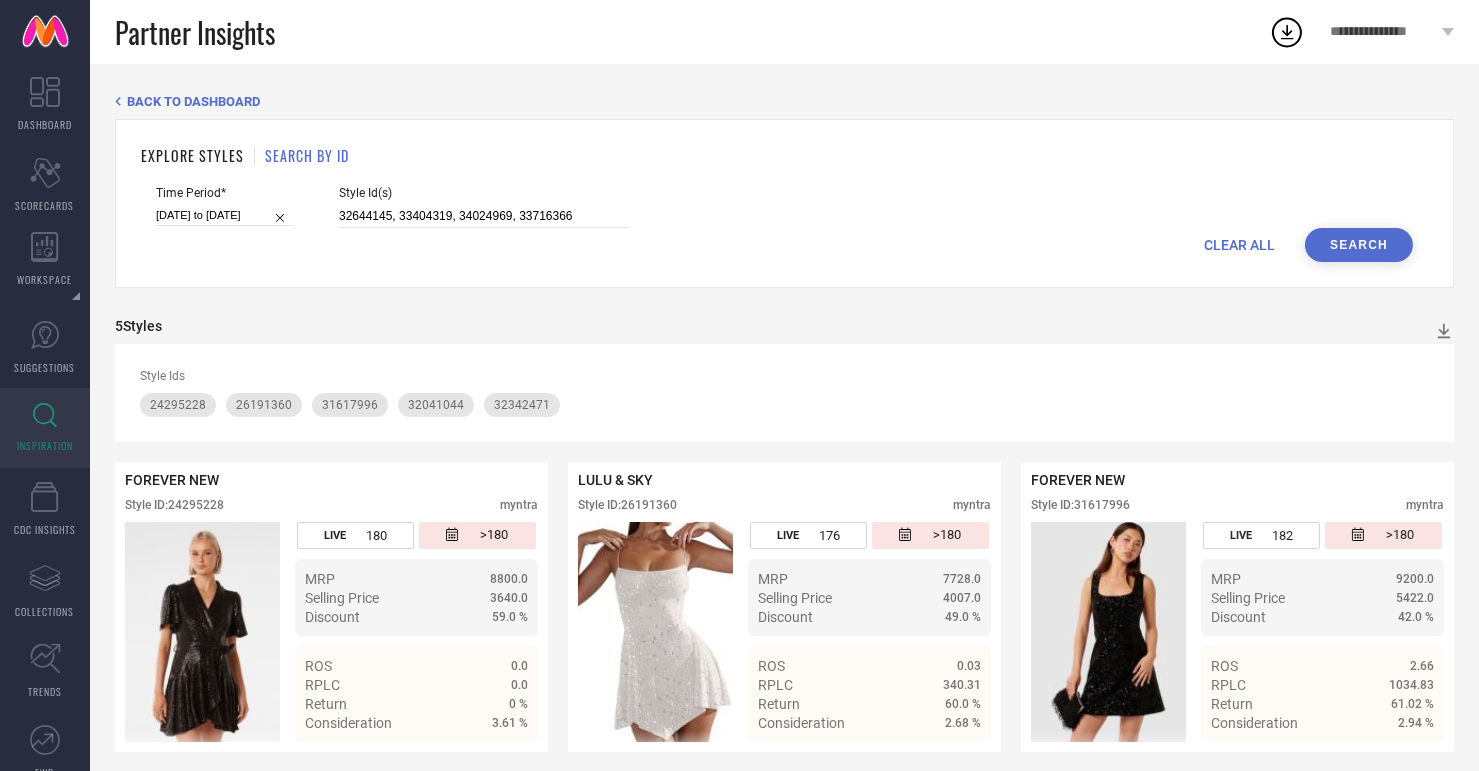 click on "Search" at bounding box center [1359, 245] 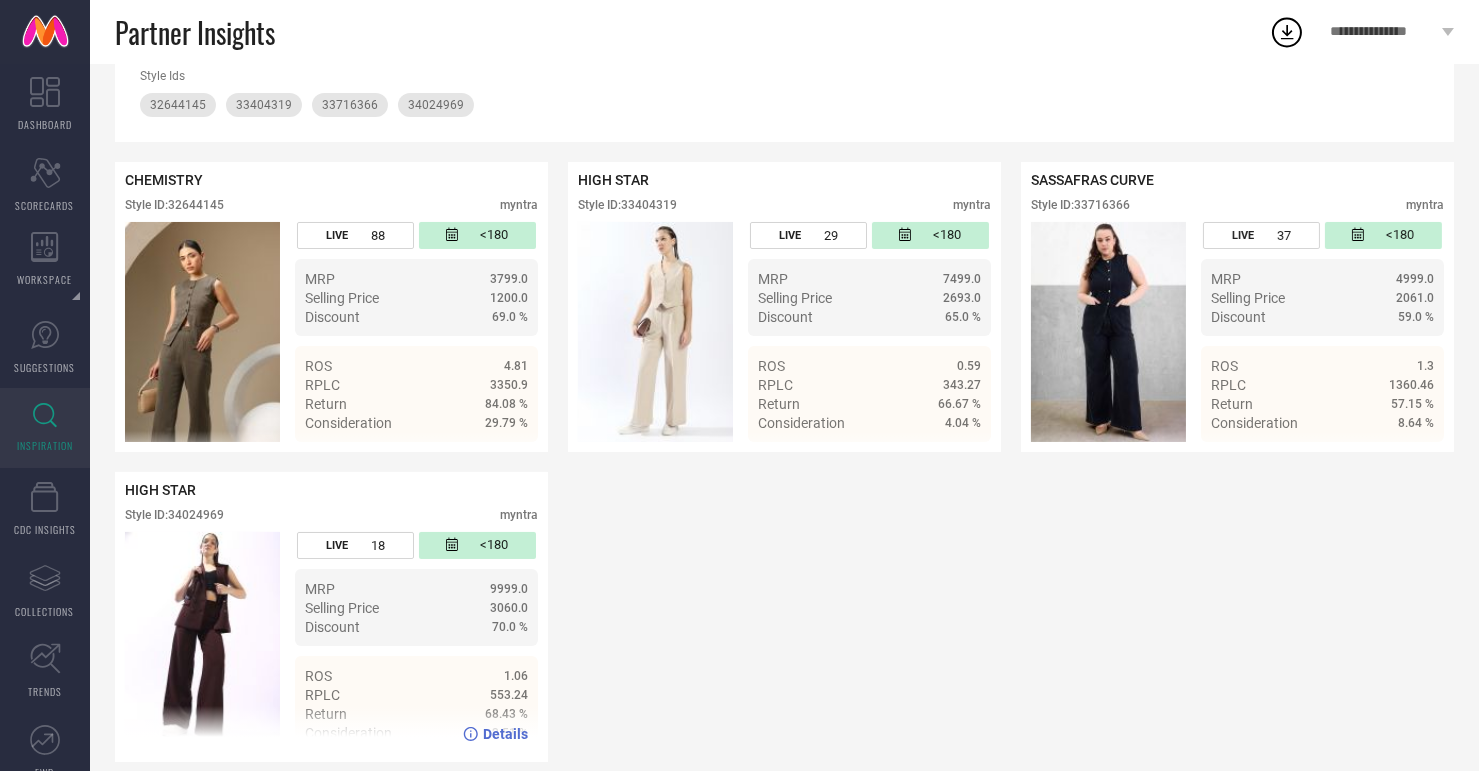 scroll, scrollTop: 324, scrollLeft: 0, axis: vertical 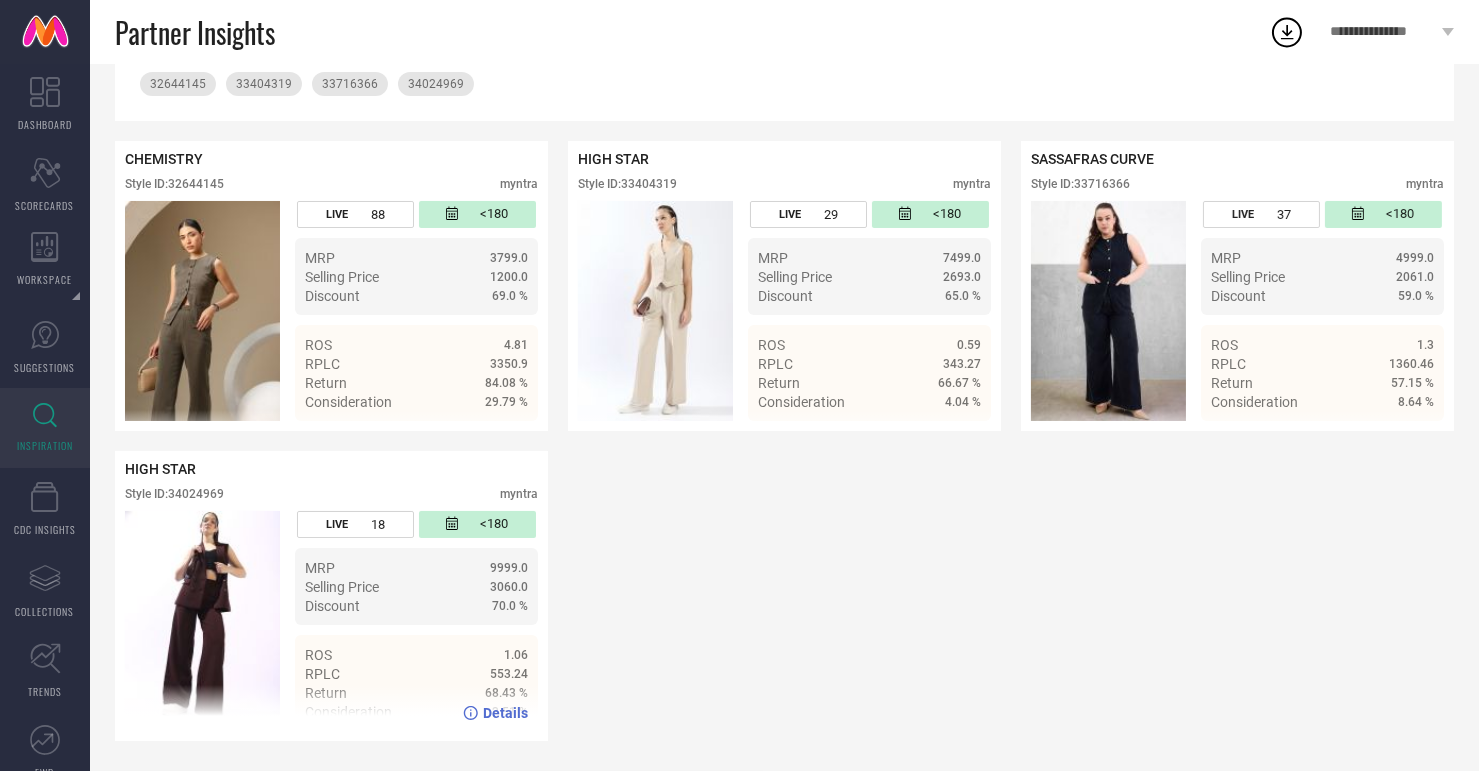 click on "Details" at bounding box center (505, 713) 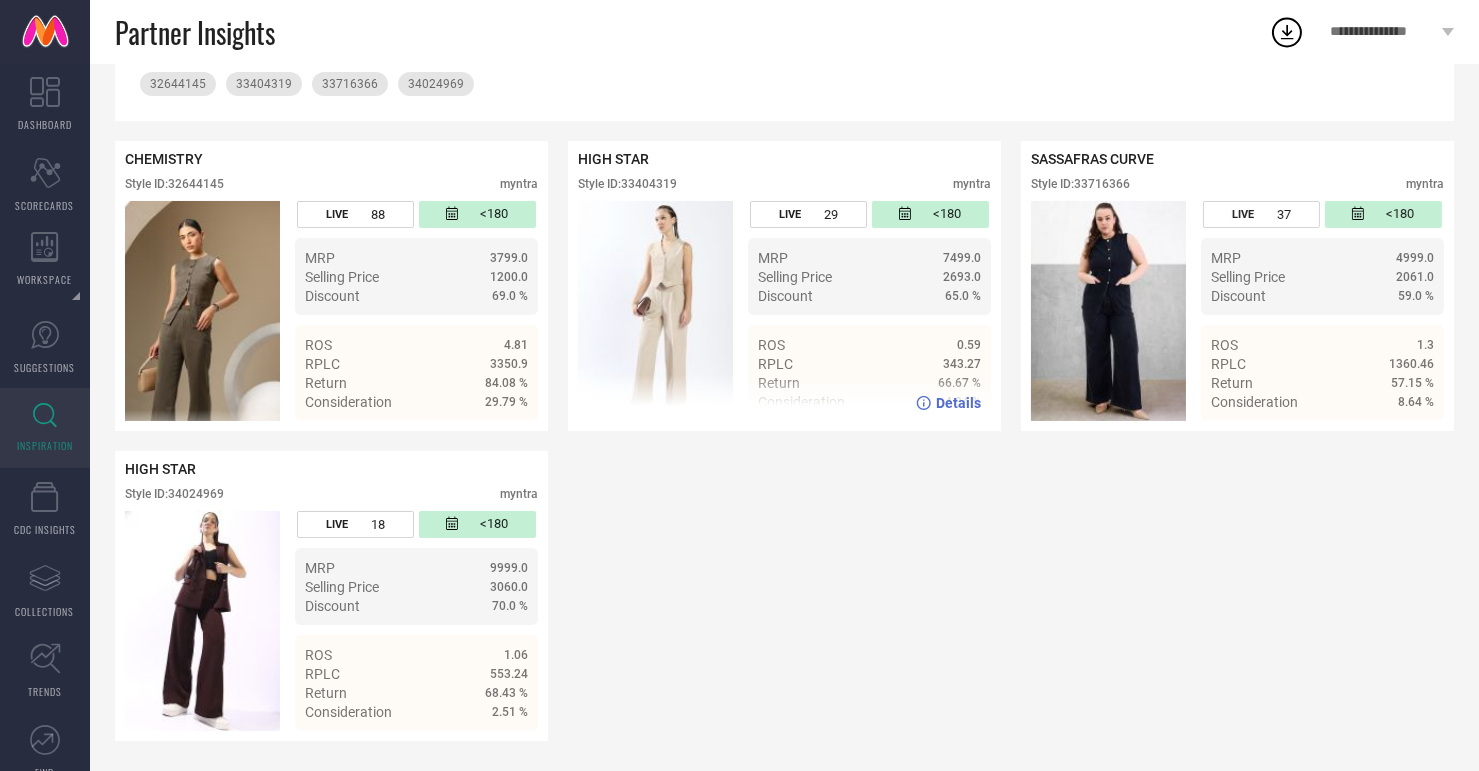 click on "Details" at bounding box center [958, 403] 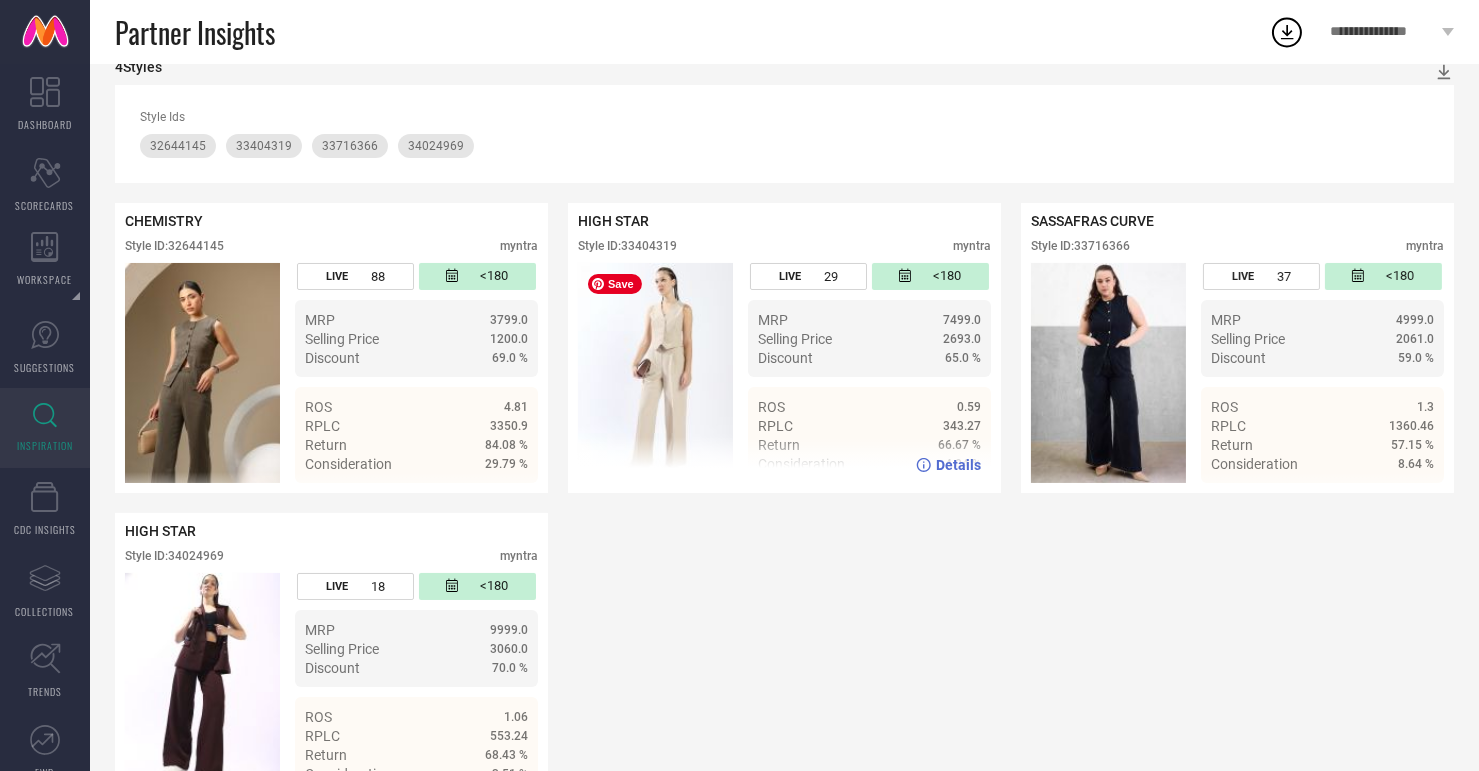 scroll, scrollTop: 255, scrollLeft: 0, axis: vertical 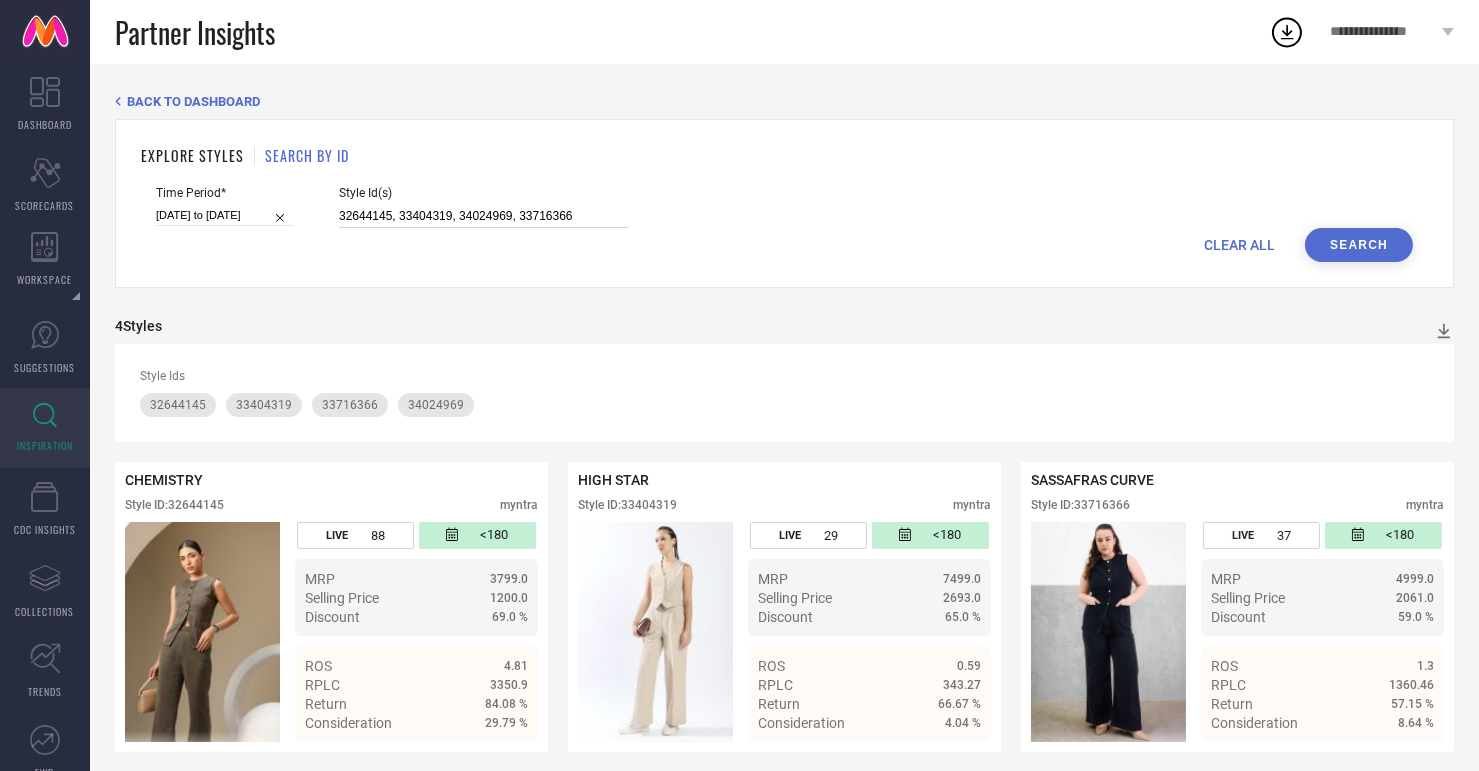 click on "CLEAR ALL Search" at bounding box center [784, 245] 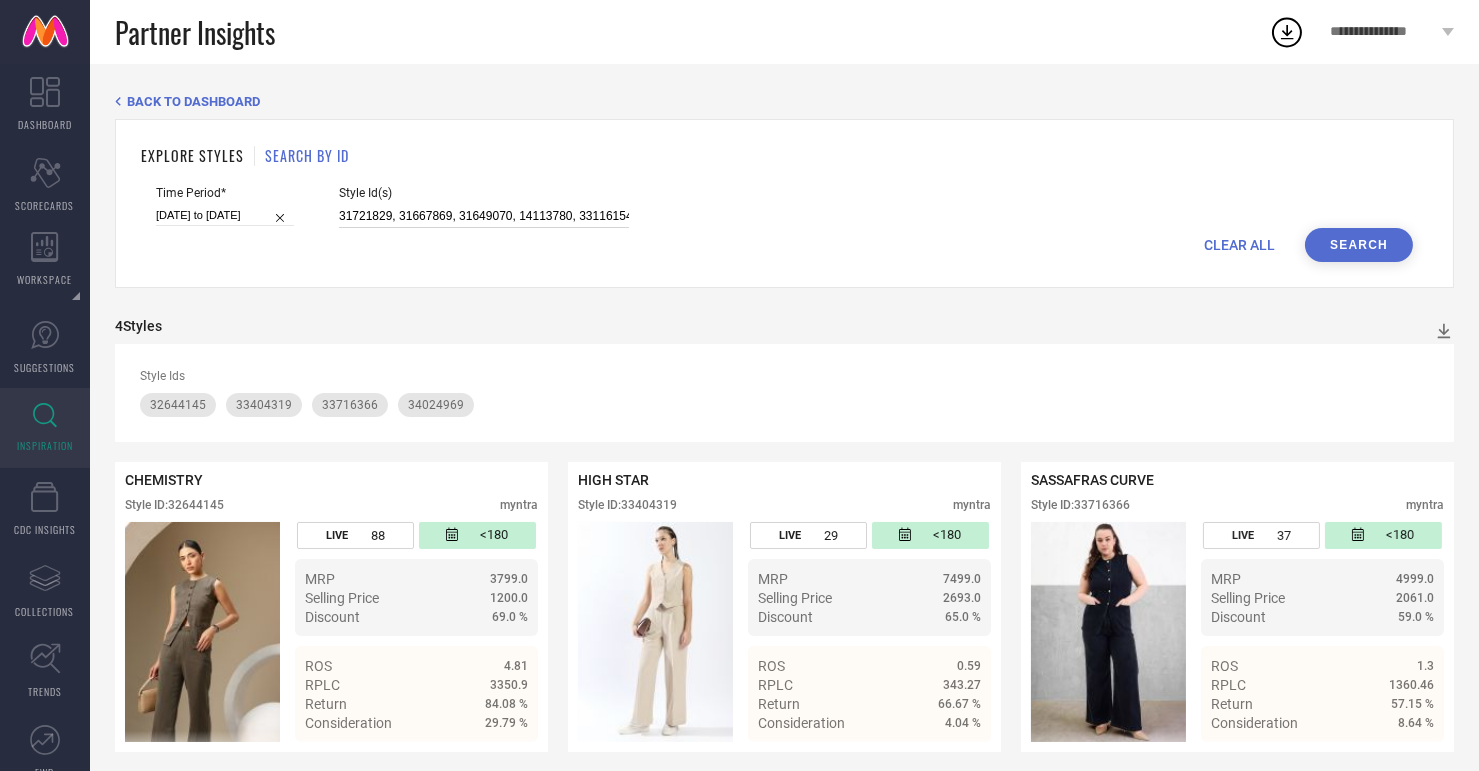 scroll, scrollTop: 0, scrollLeft: 1, axis: horizontal 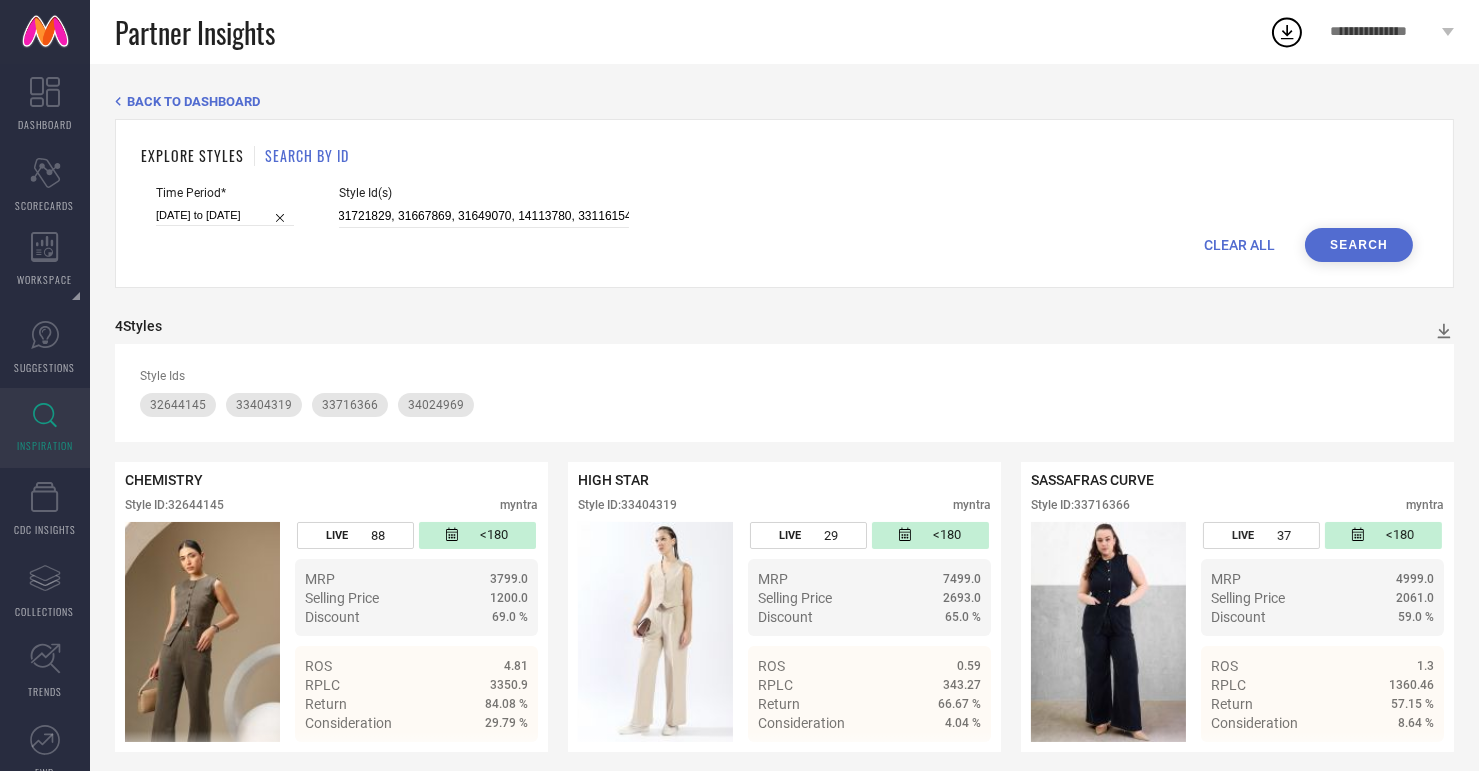 click on "Search" at bounding box center (1359, 245) 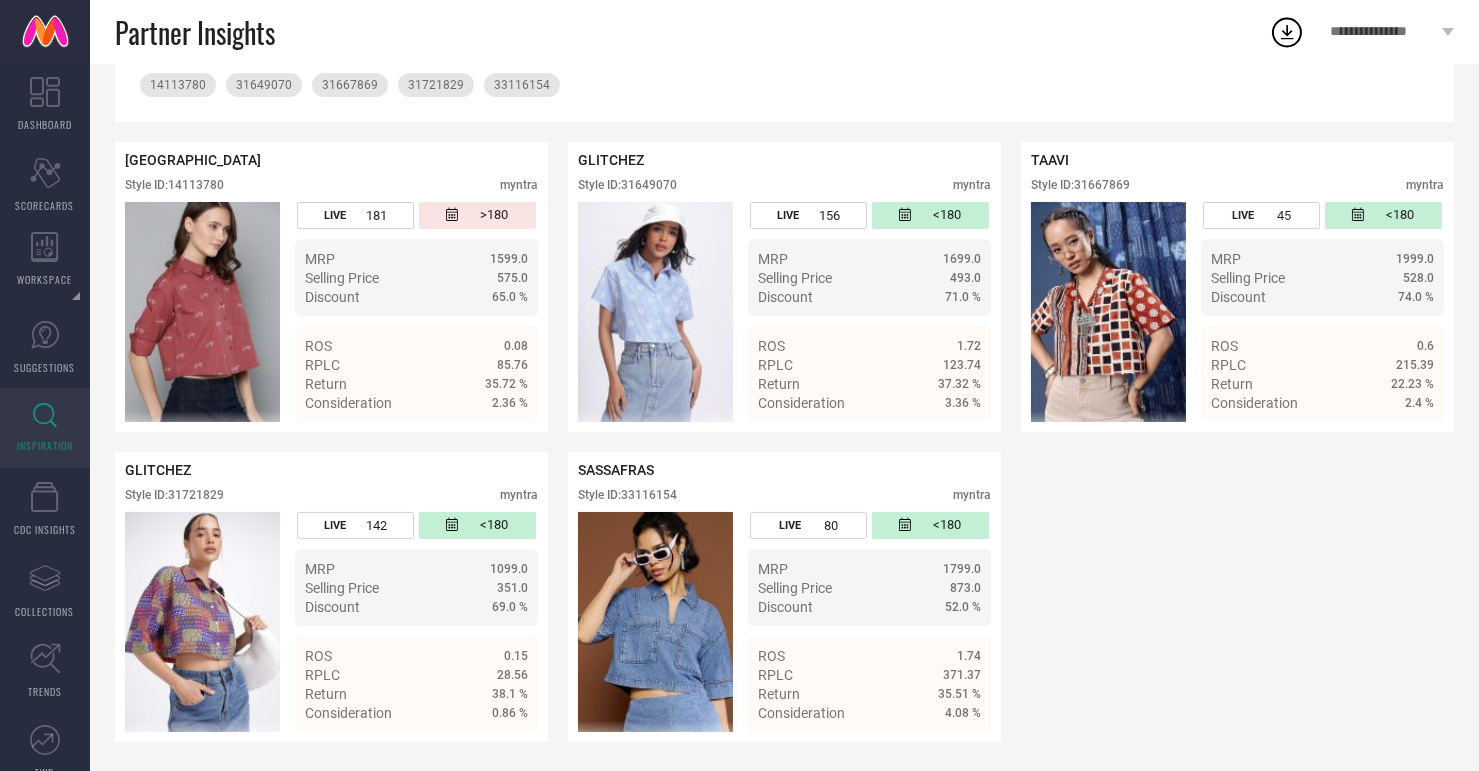 scroll, scrollTop: 0, scrollLeft: 0, axis: both 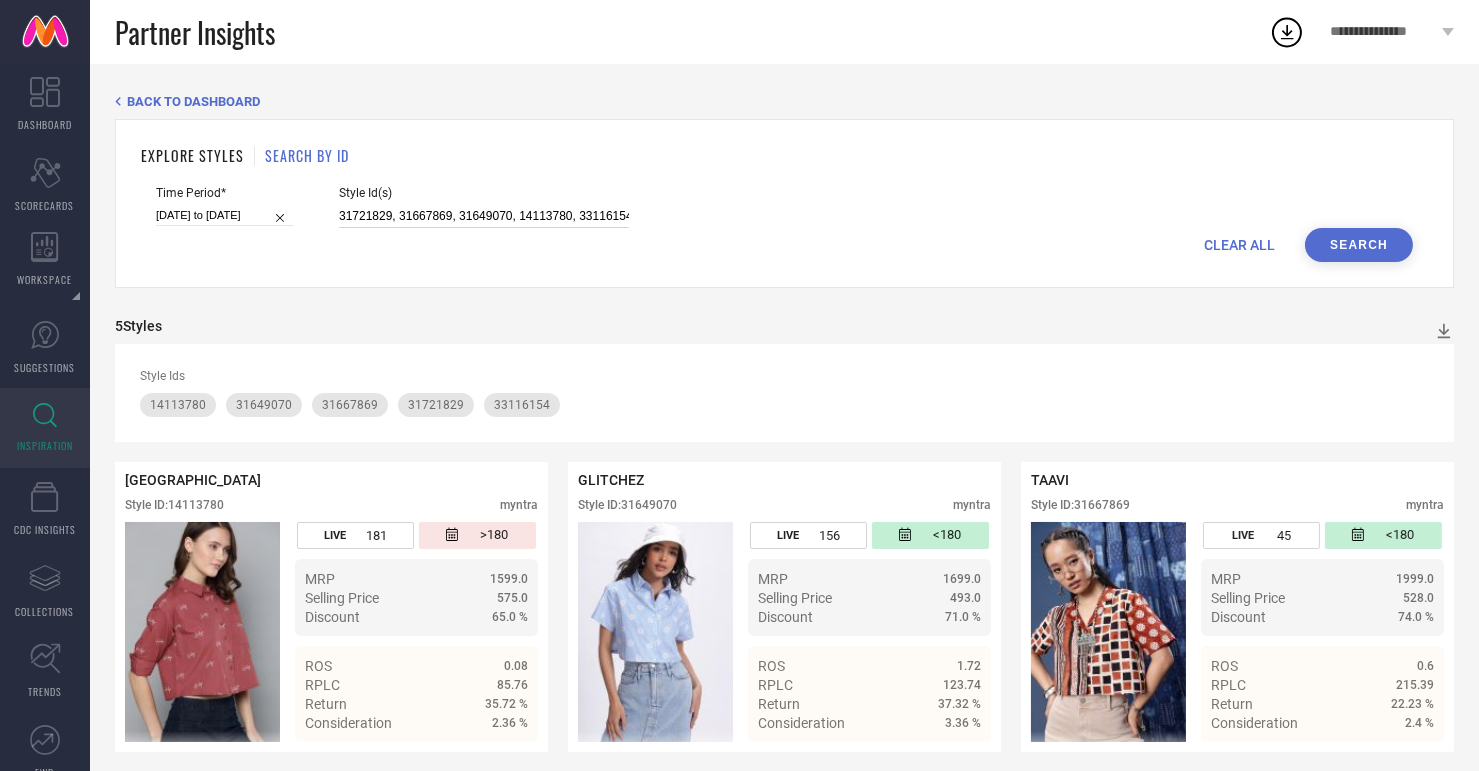 click on "31721829, 31667869, 31649070, 14113780, 33116154" at bounding box center (484, 216) 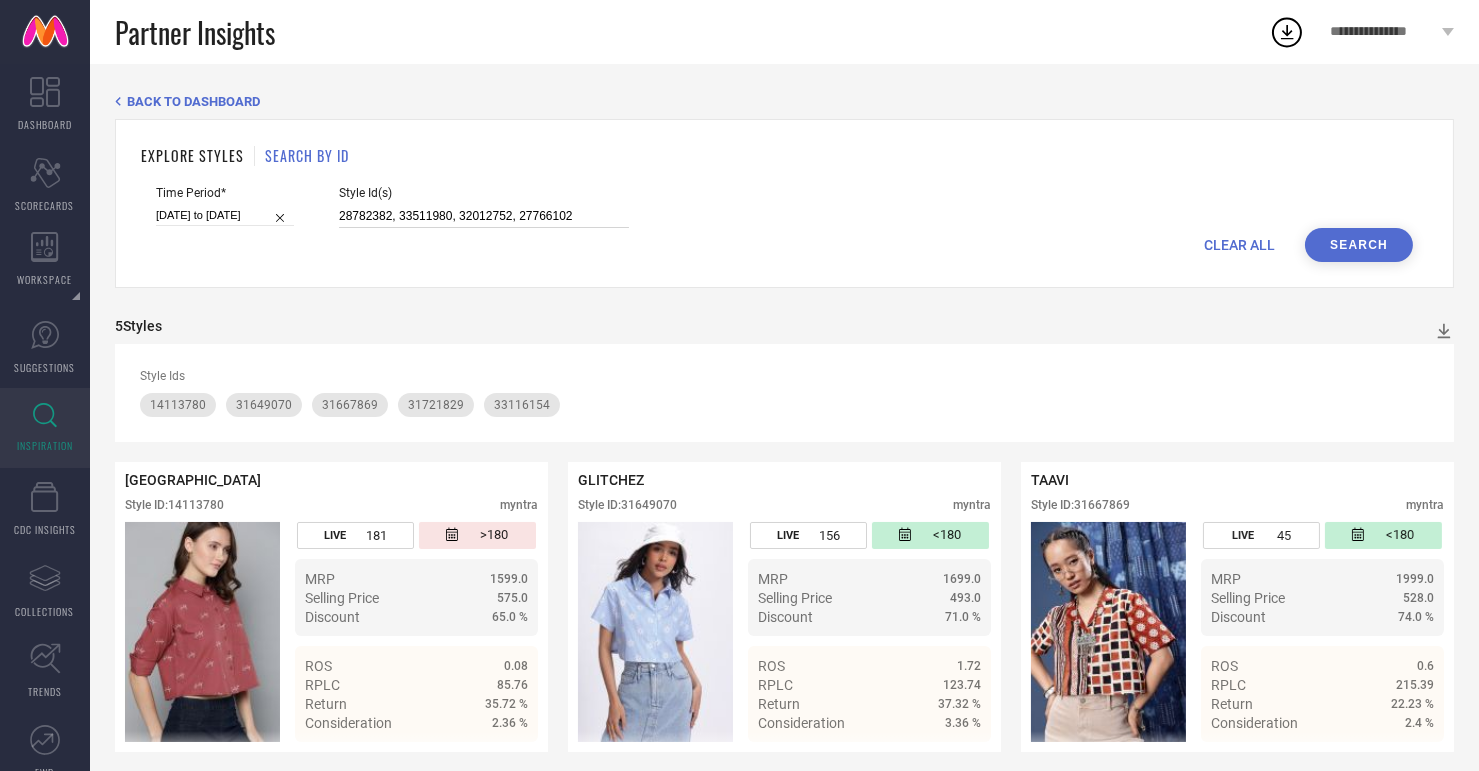 type on "28782382, 33511980, 32012752, 27766102" 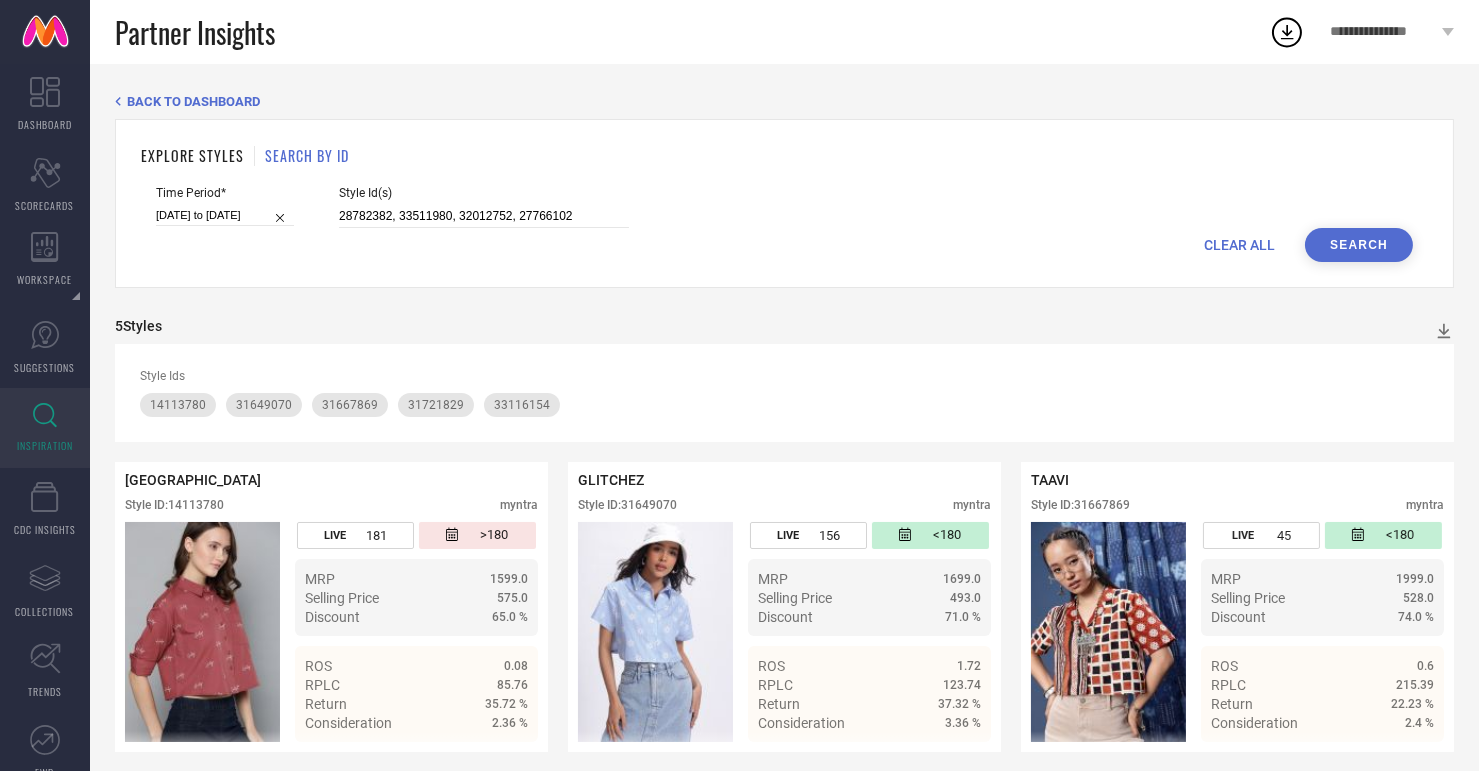 click on "Search" at bounding box center (1359, 245) 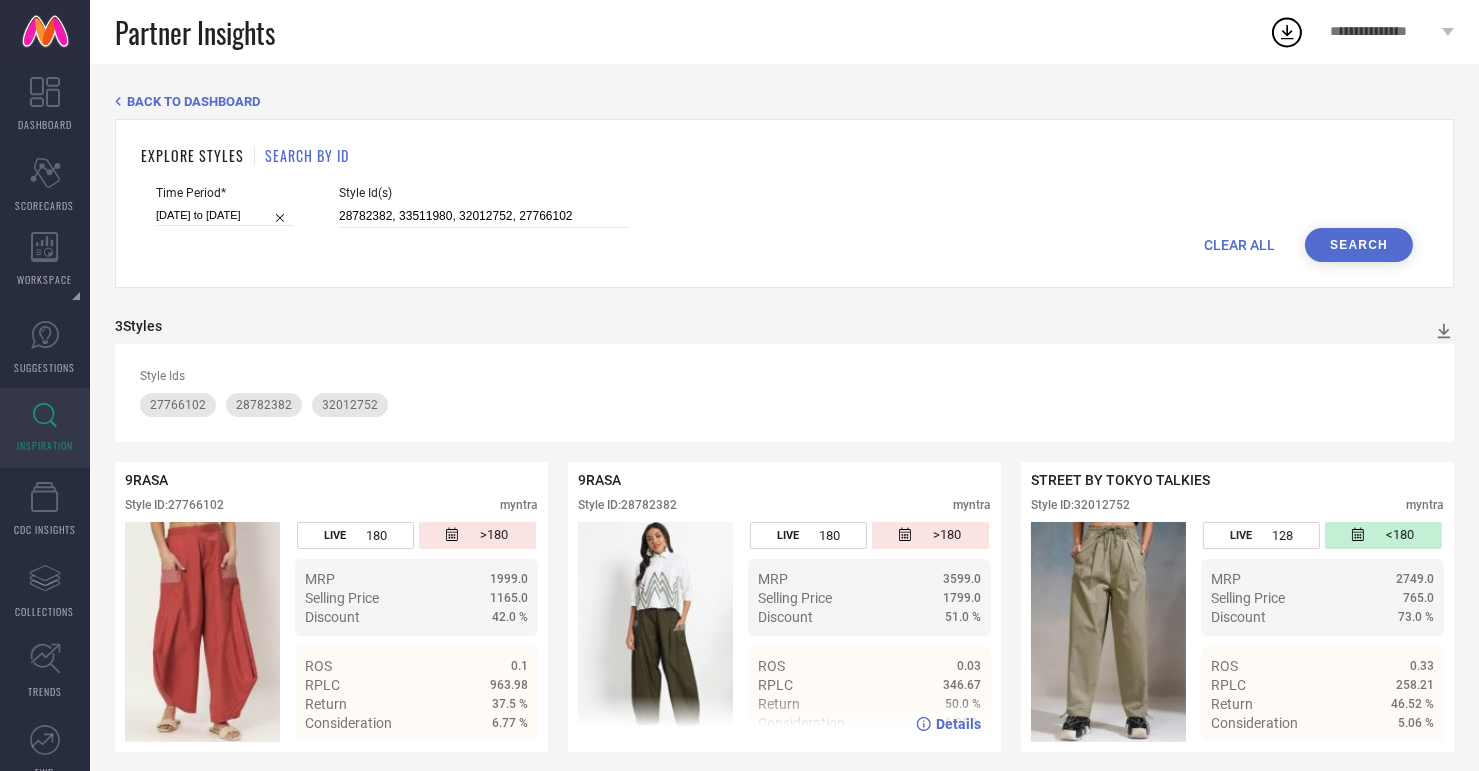 scroll, scrollTop: 12, scrollLeft: 0, axis: vertical 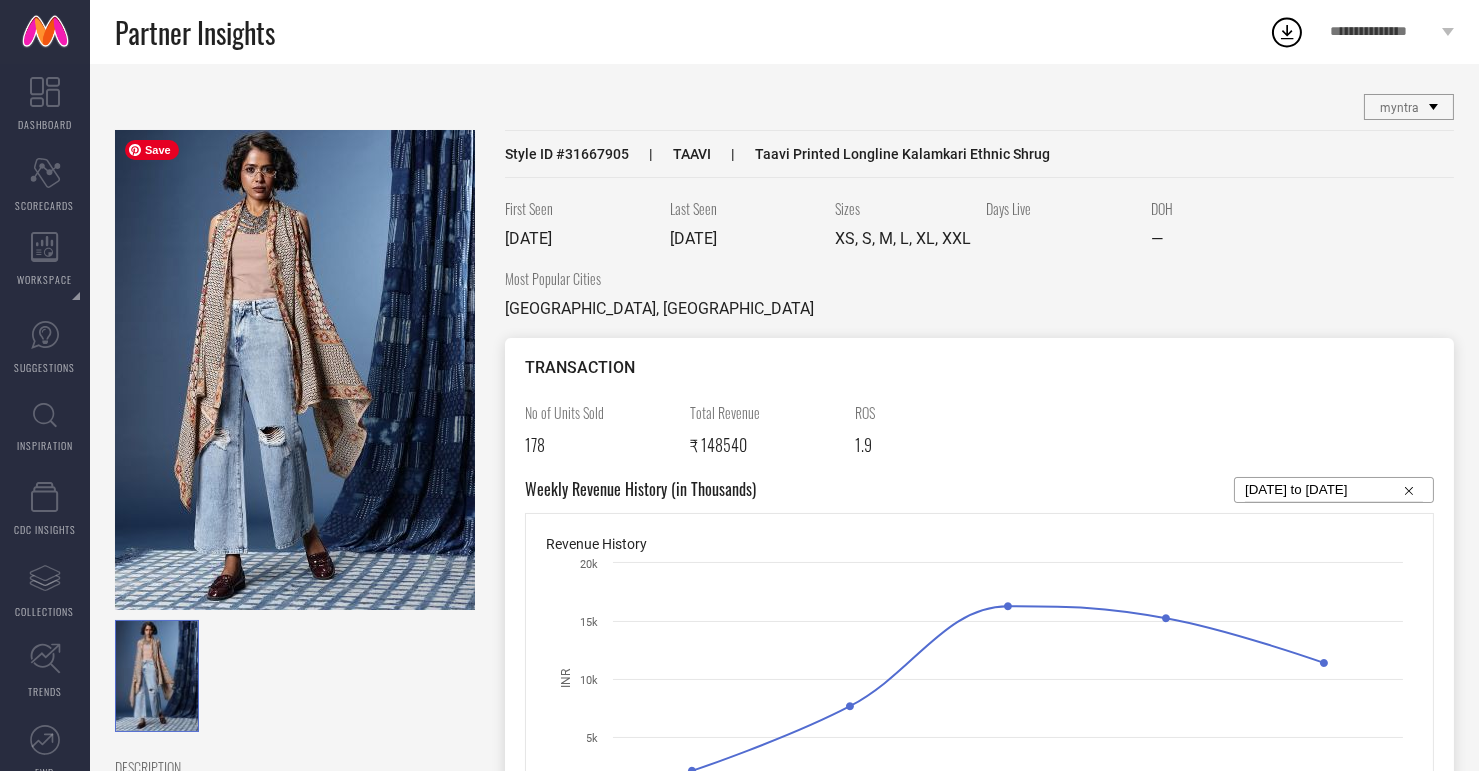 click at bounding box center (295, 370) 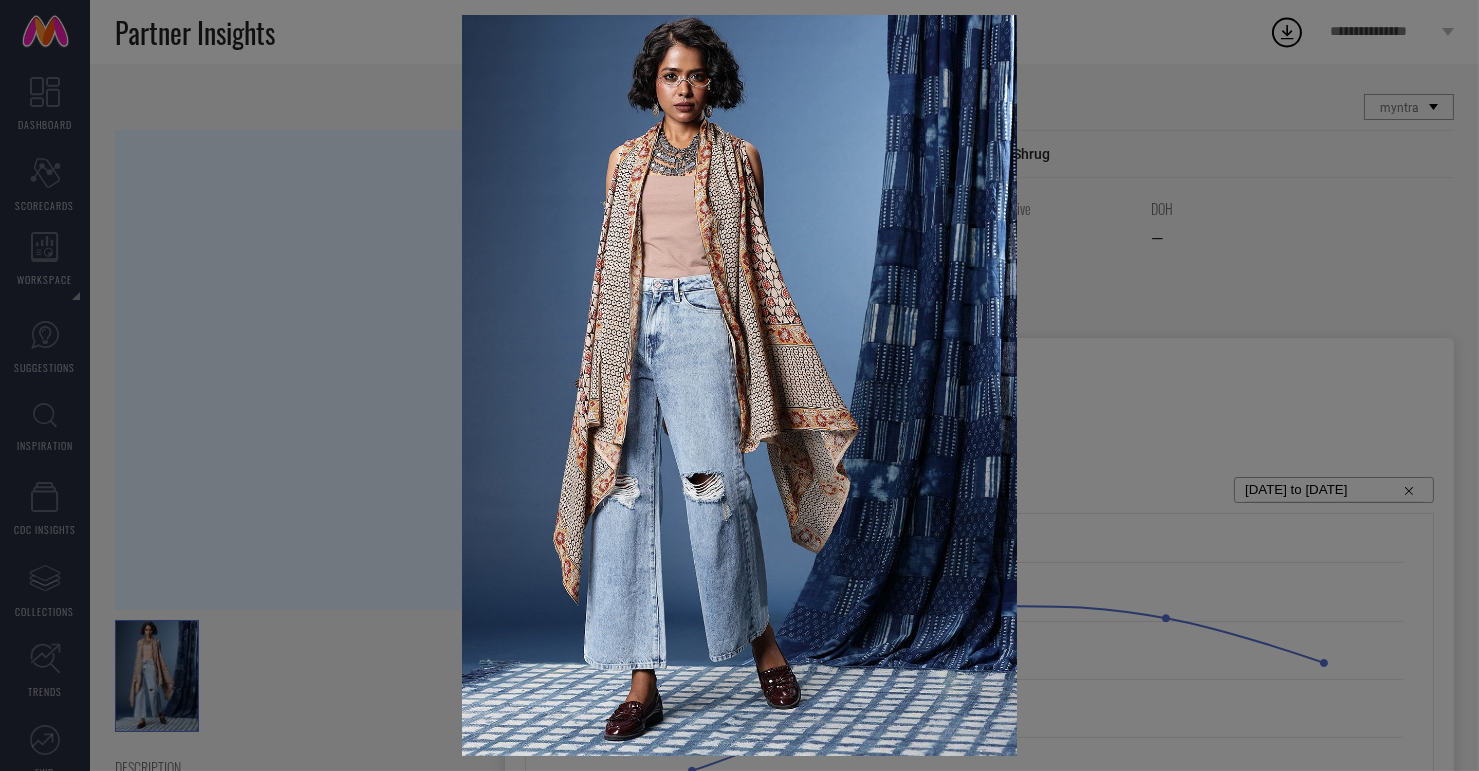 click at bounding box center (739, 385) 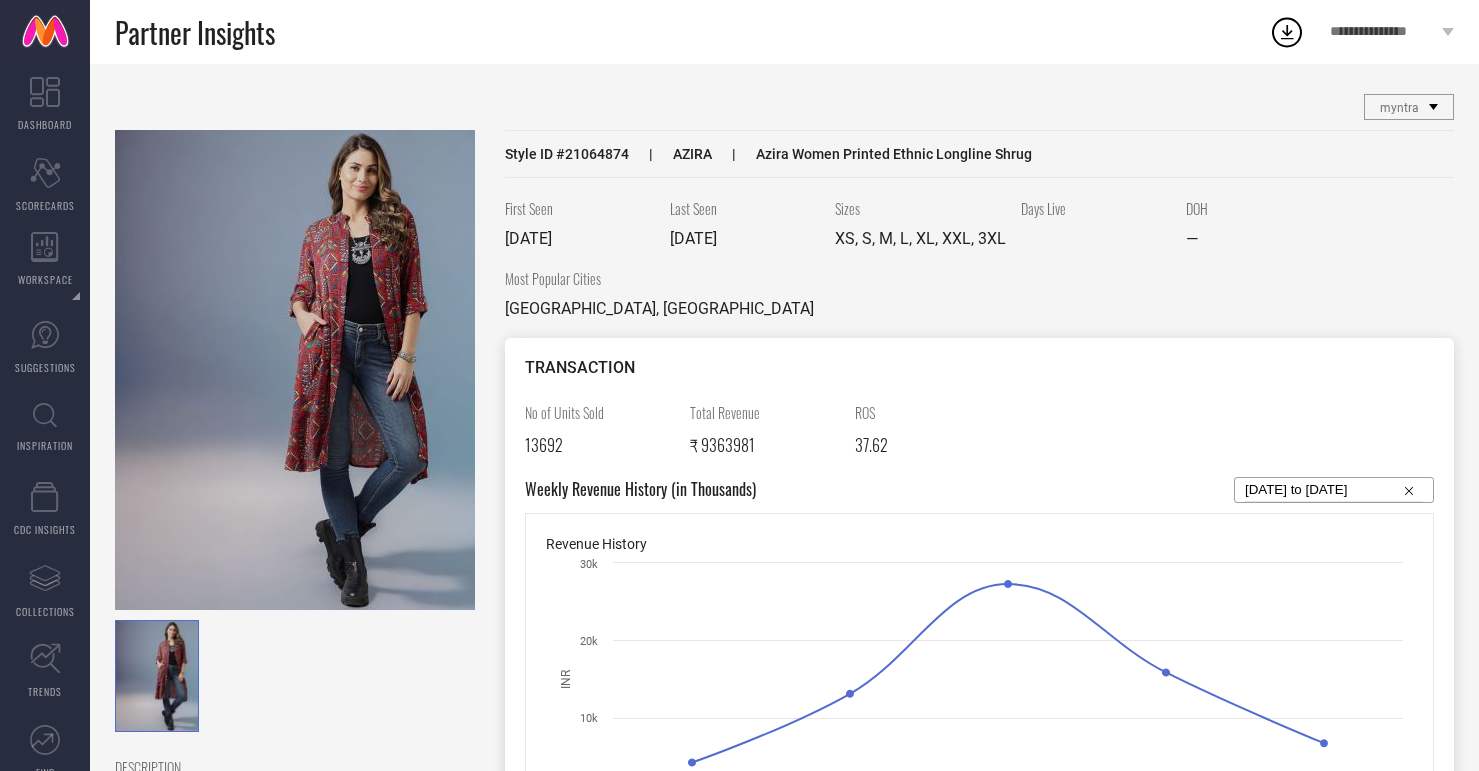 scroll, scrollTop: 0, scrollLeft: 0, axis: both 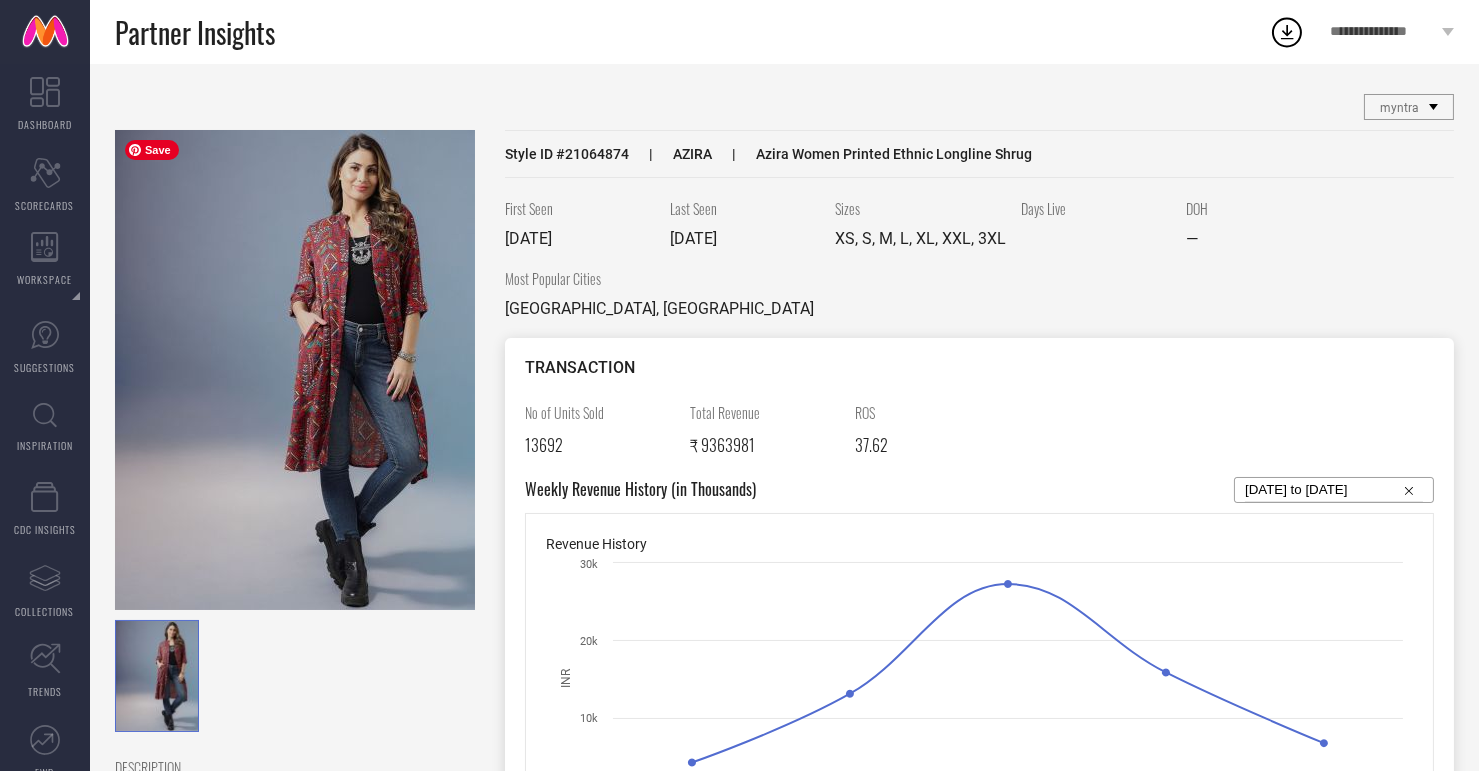 click at bounding box center [295, 370] 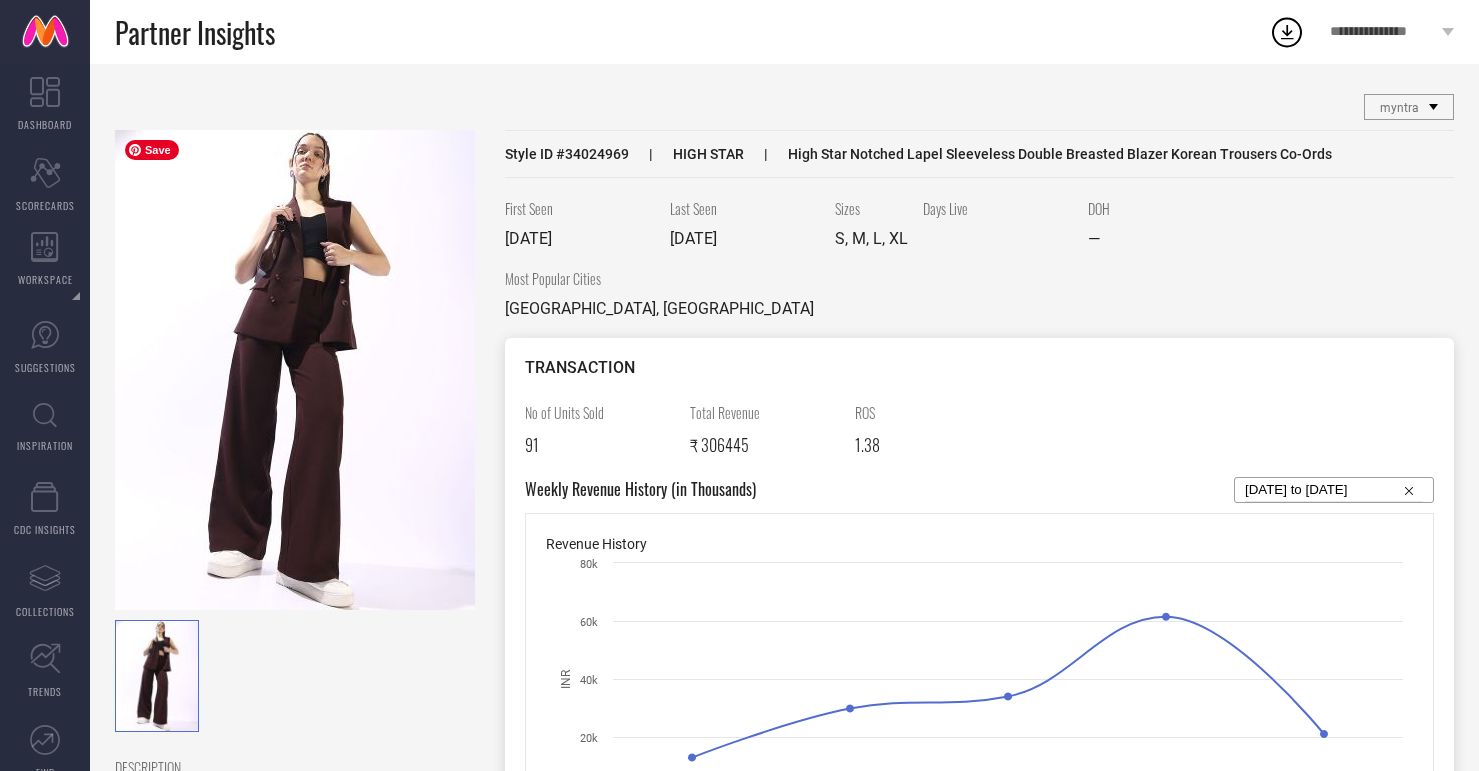 scroll, scrollTop: 0, scrollLeft: 0, axis: both 